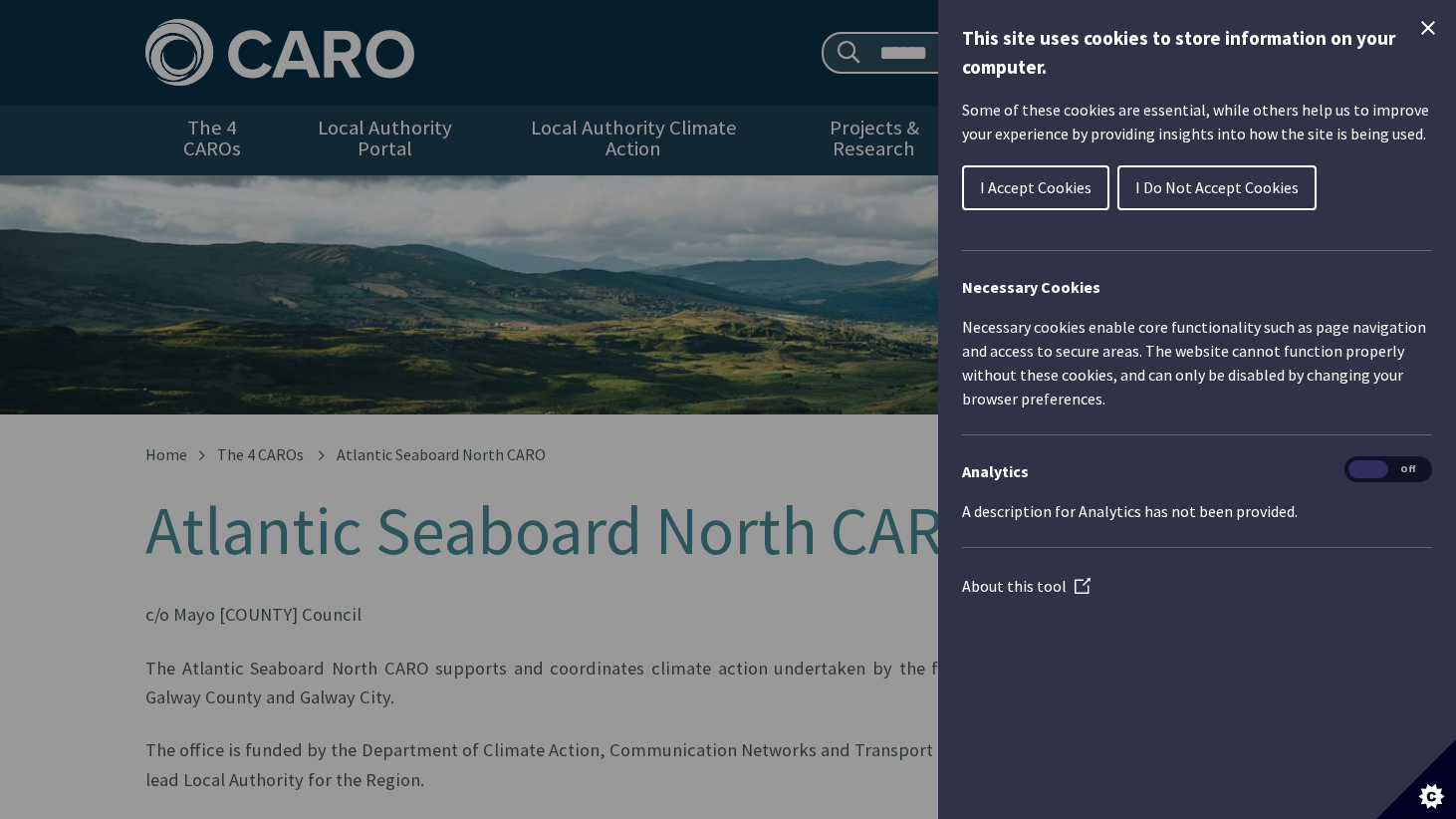 scroll, scrollTop: 0, scrollLeft: 0, axis: both 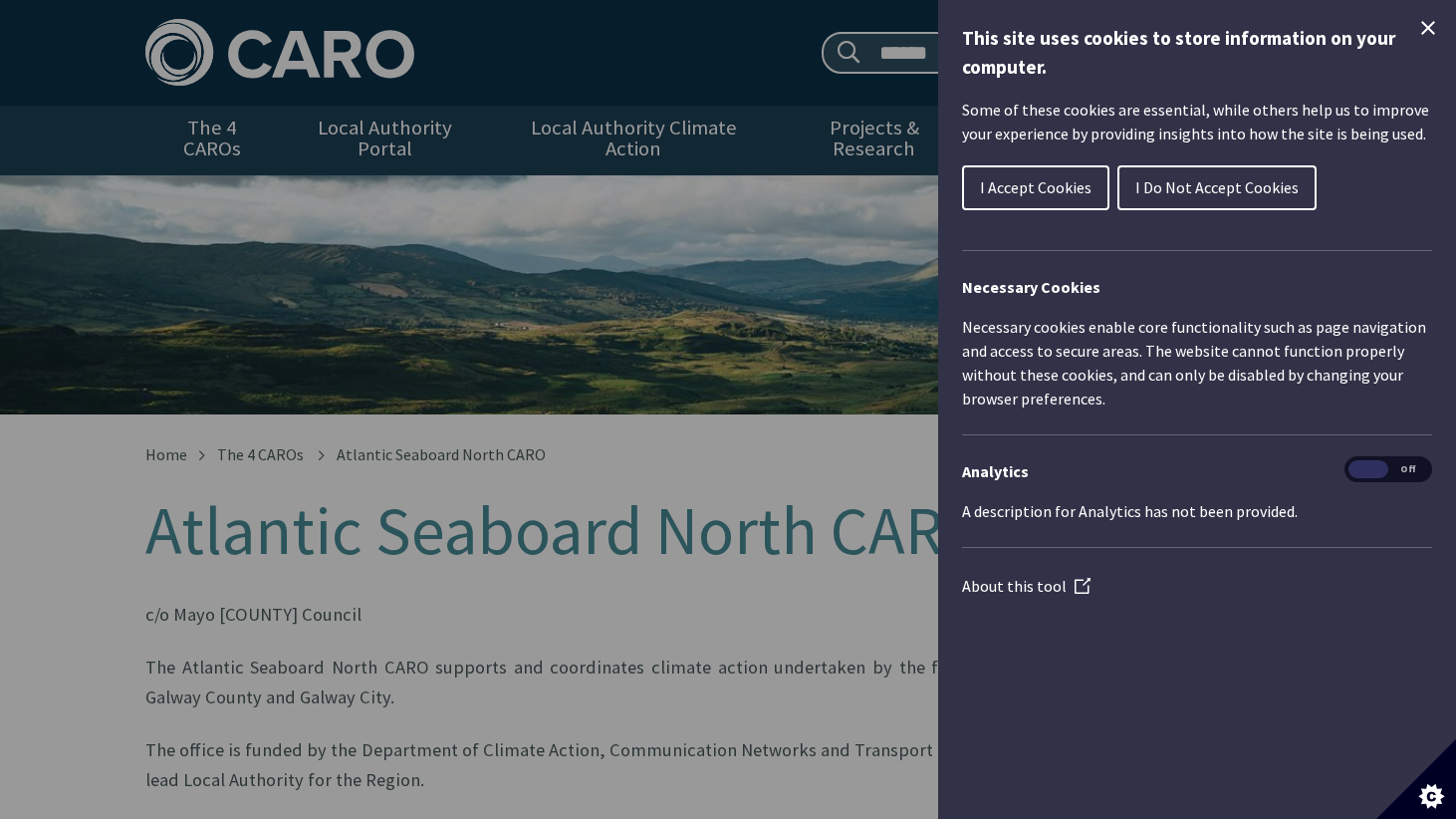 click on "I Accept Cookies" at bounding box center [1036, 187] 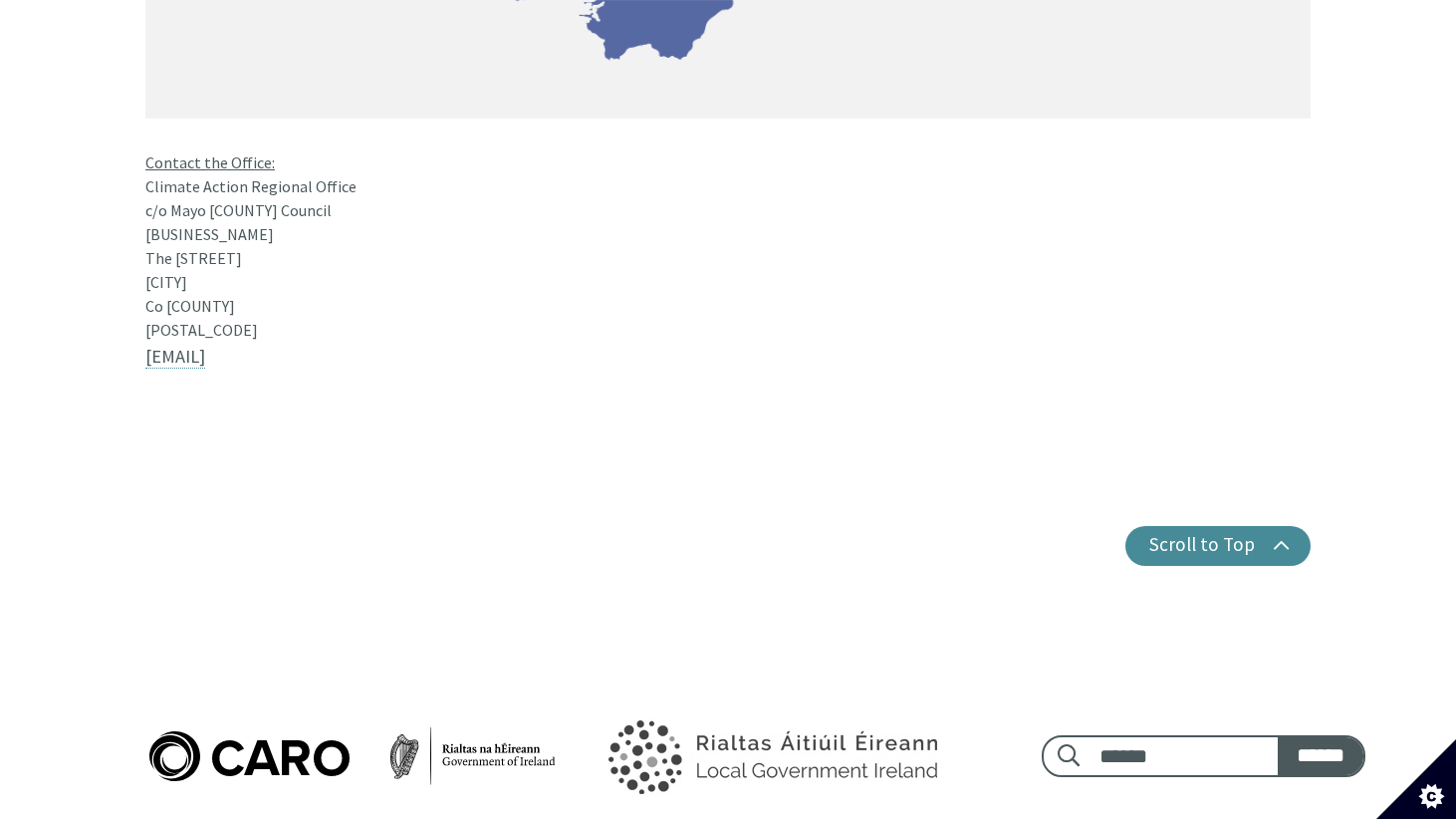 scroll, scrollTop: 1846, scrollLeft: 0, axis: vertical 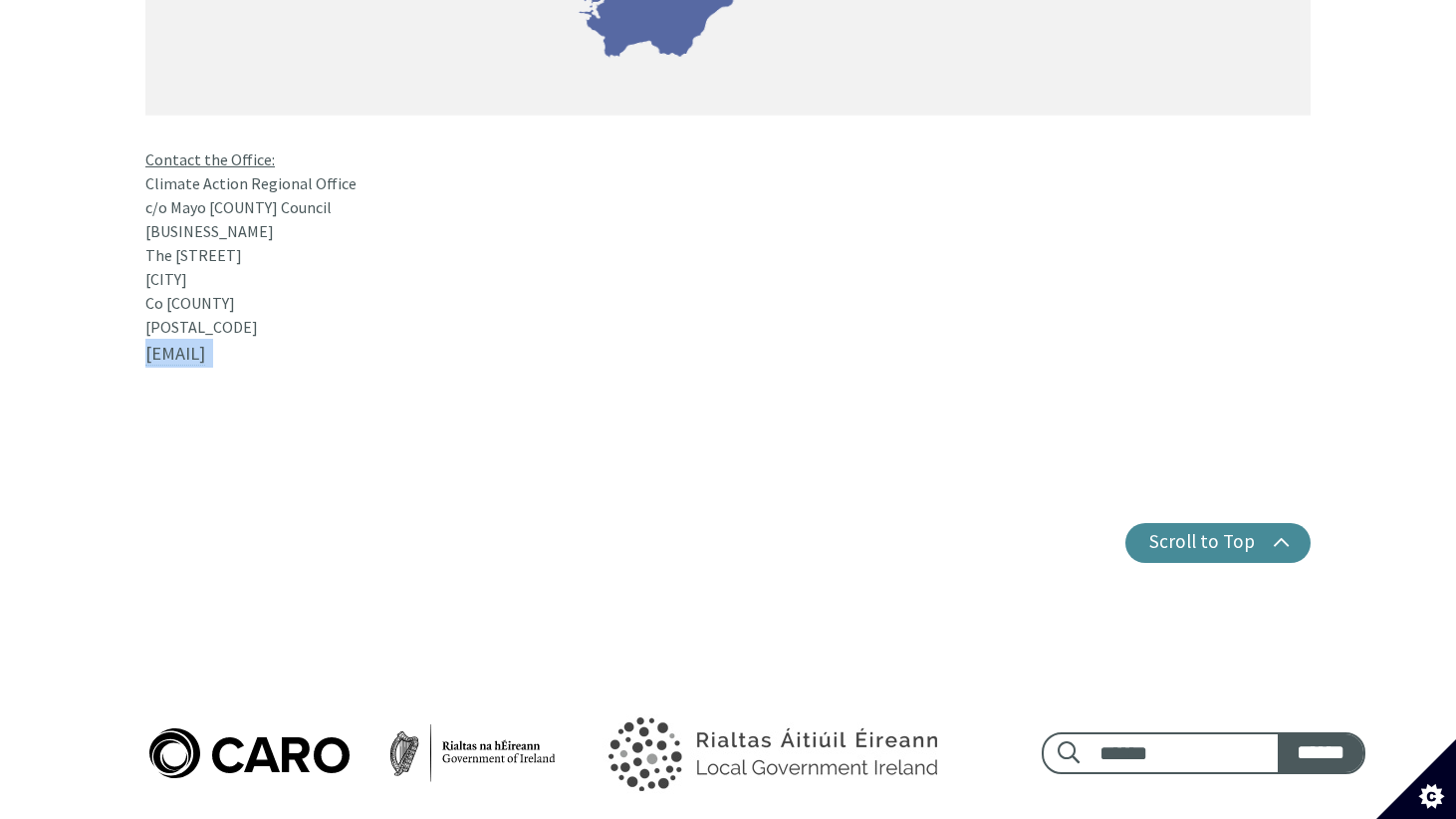 drag, startPoint x: 257, startPoint y: 310, endPoint x: 137, endPoint y: 313, distance: 120.03749 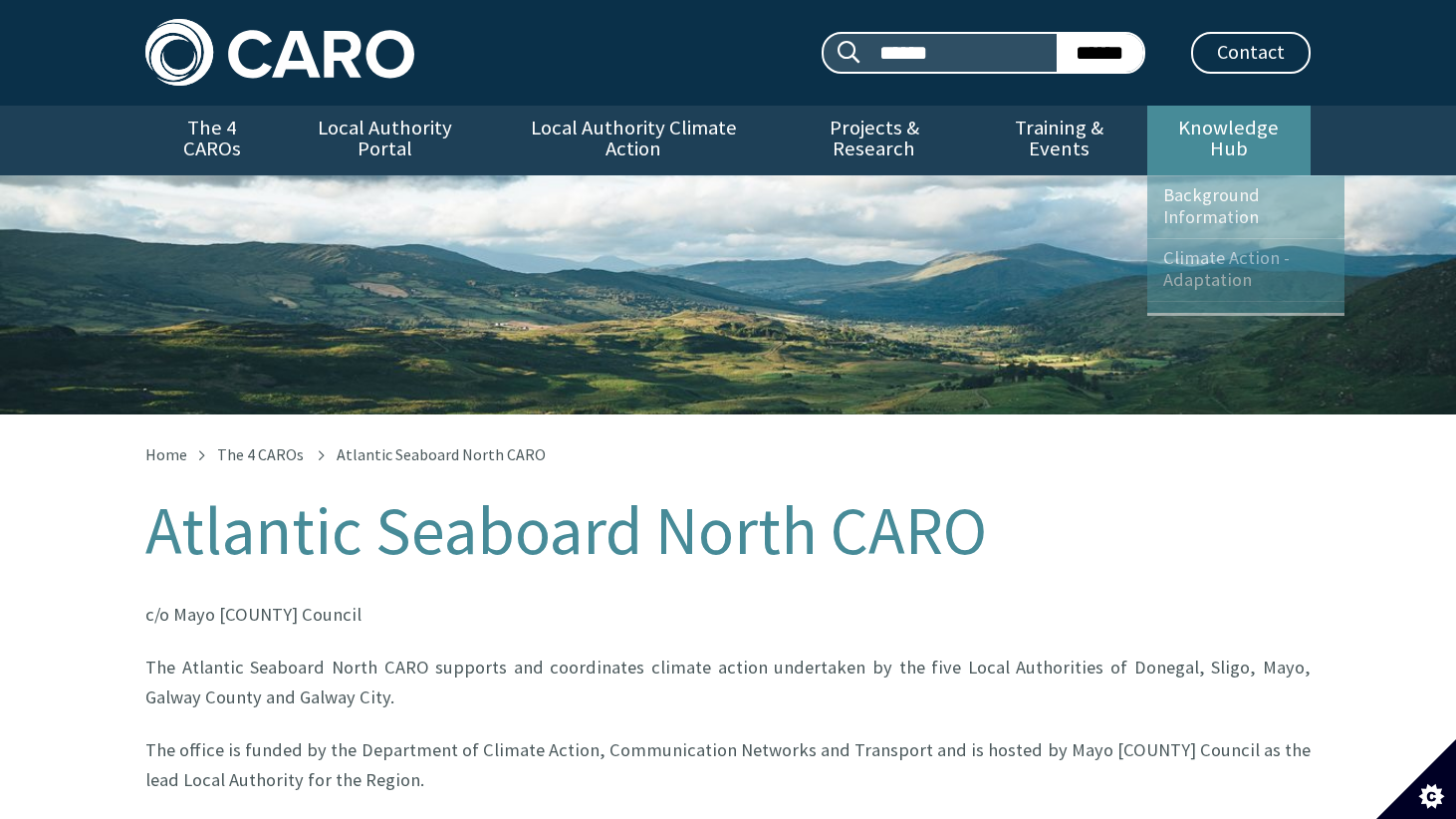 scroll, scrollTop: 3, scrollLeft: 0, axis: vertical 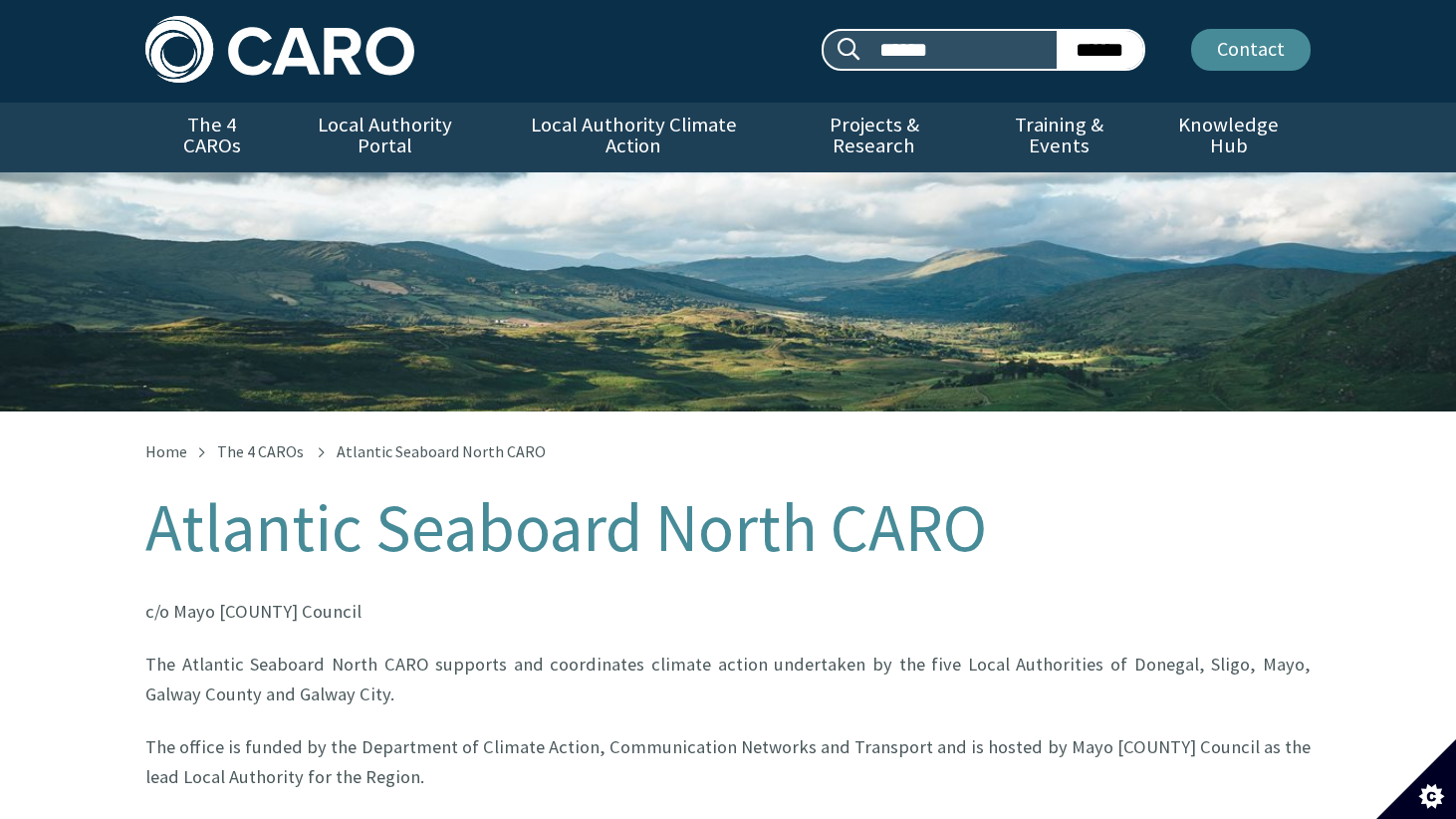 click on "Contact" at bounding box center [1251, 50] 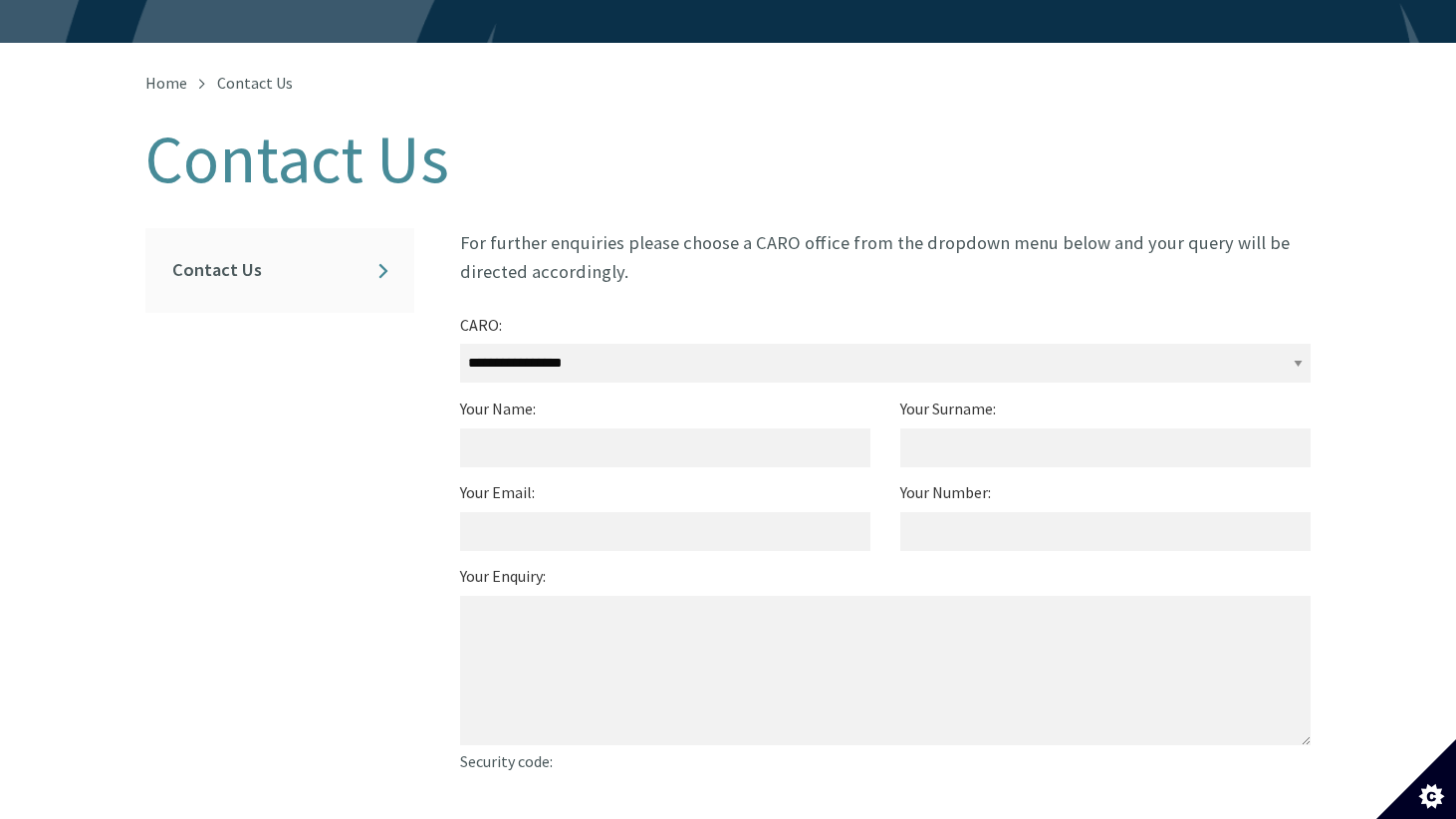 scroll, scrollTop: 466, scrollLeft: 0, axis: vertical 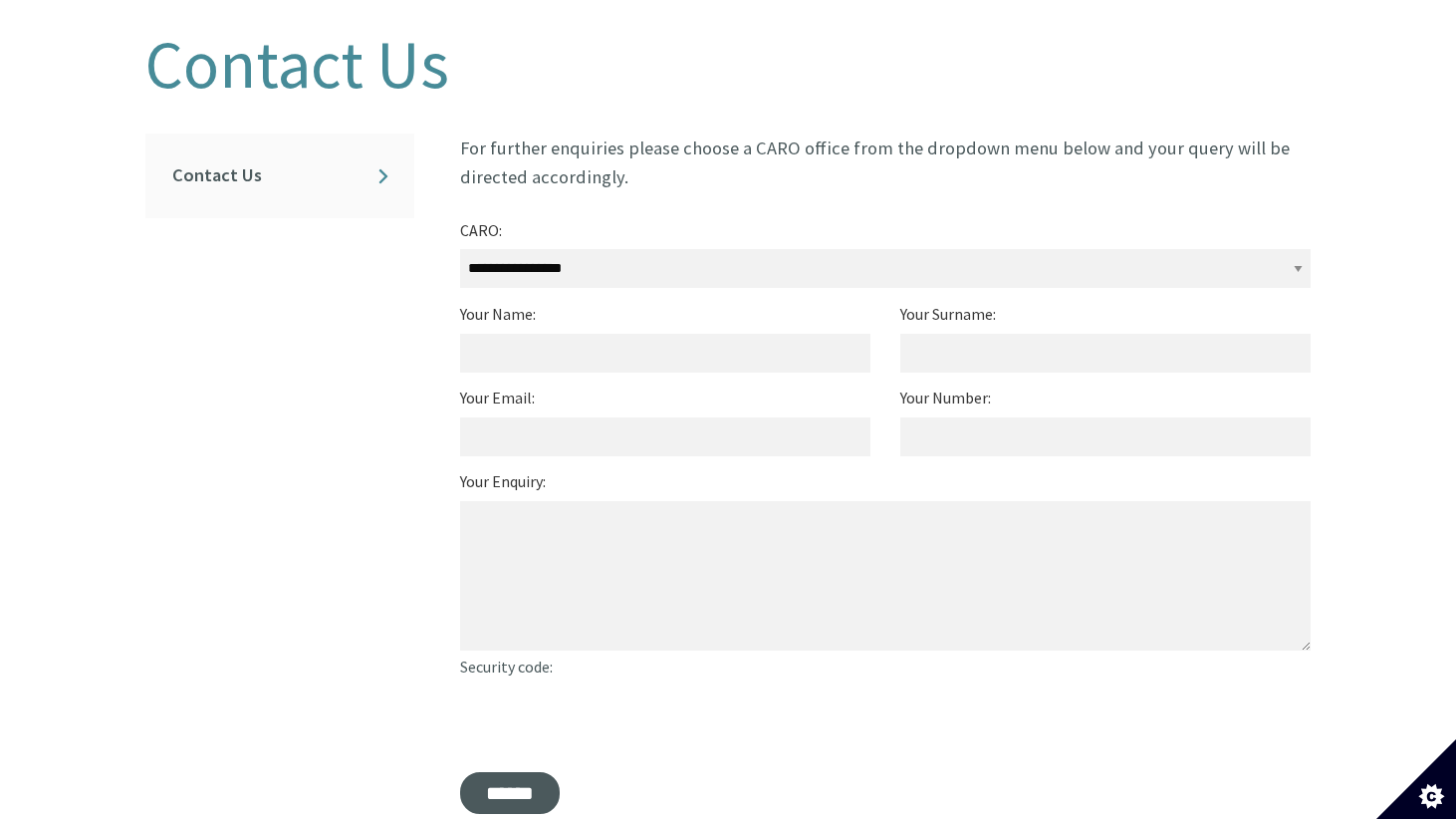 click on "**********" at bounding box center [885, 268] 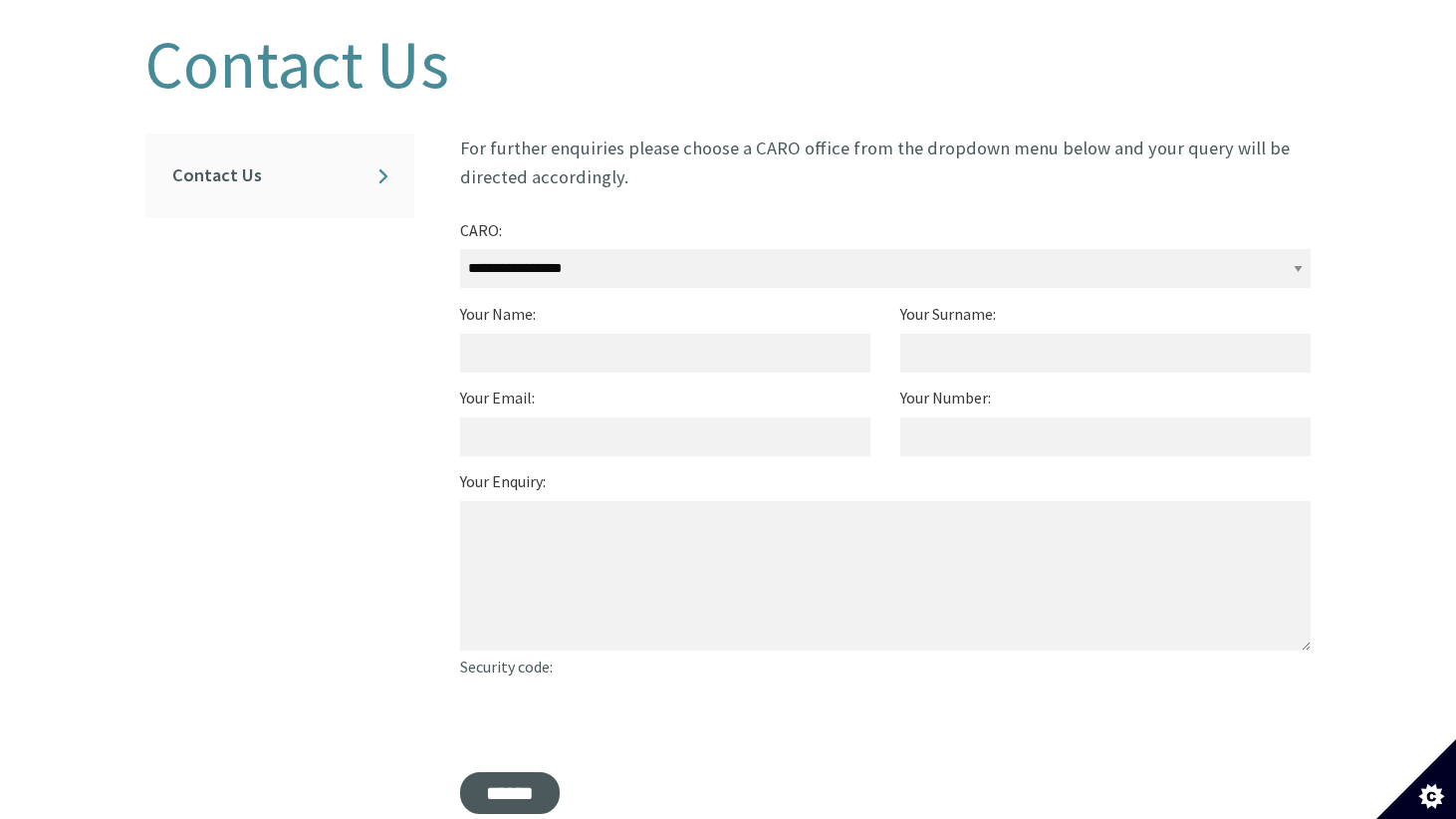 select on "**********" 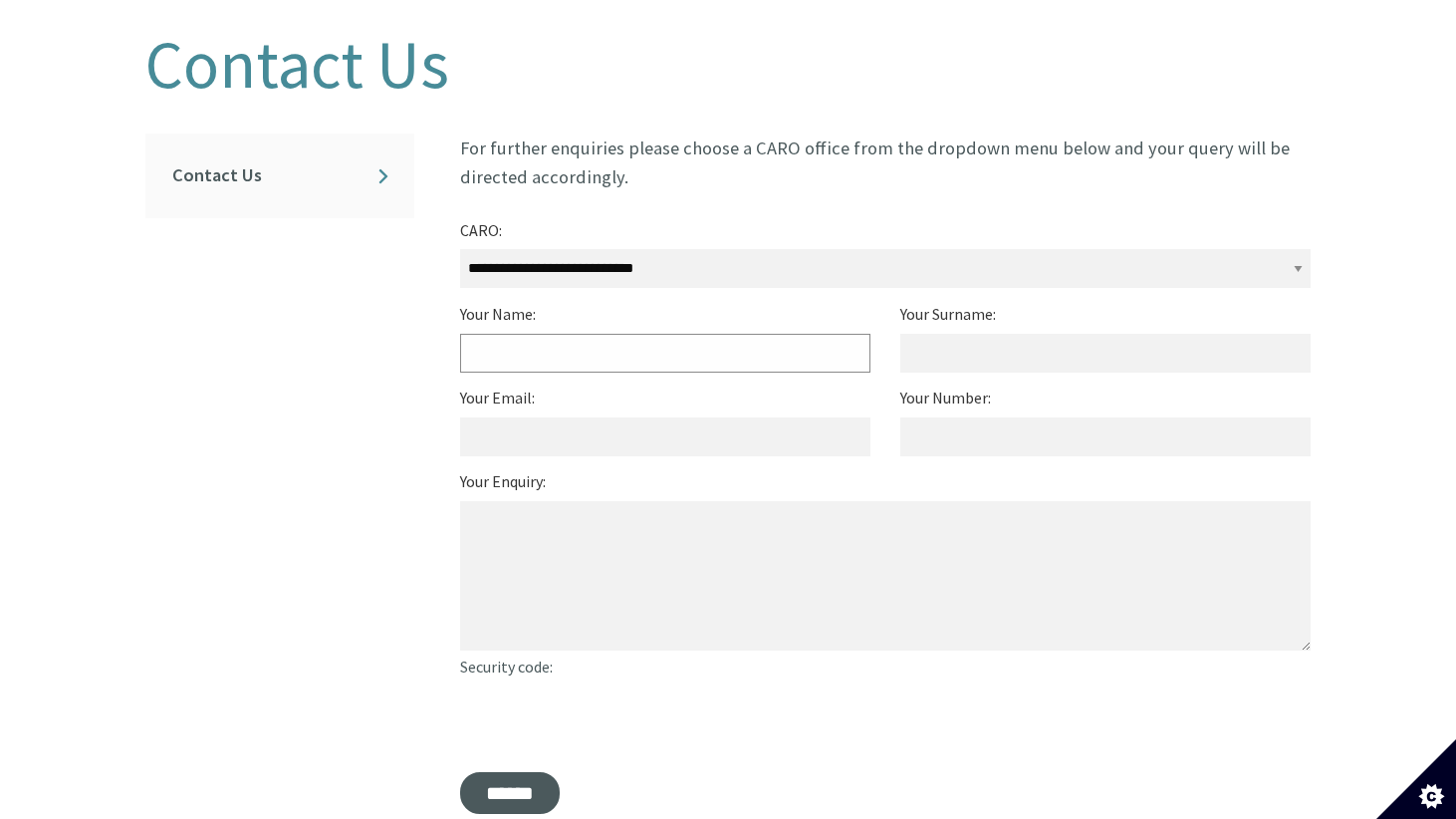 click on "Your Name:" at bounding box center (665, 353) 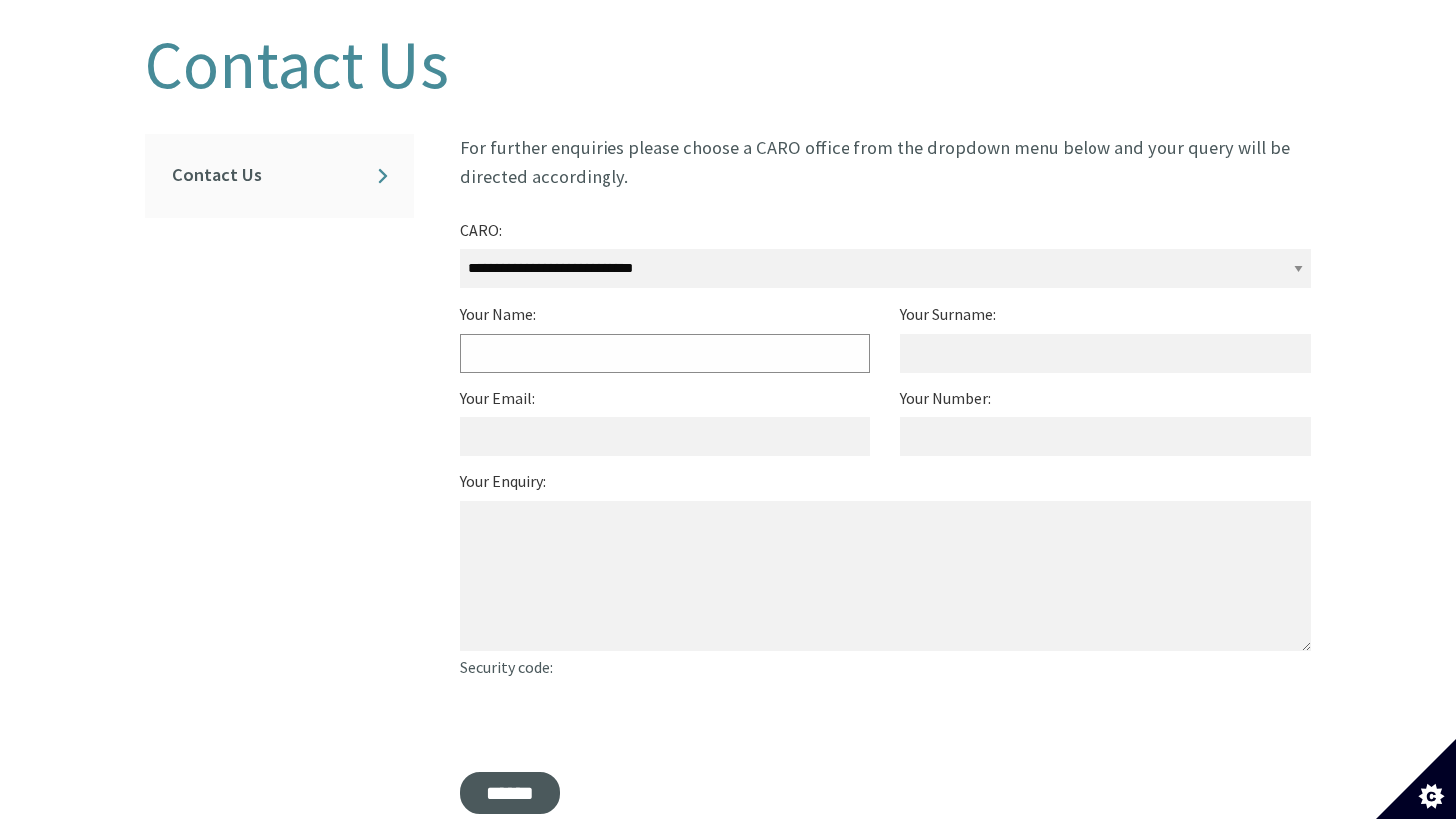 type on "*****" 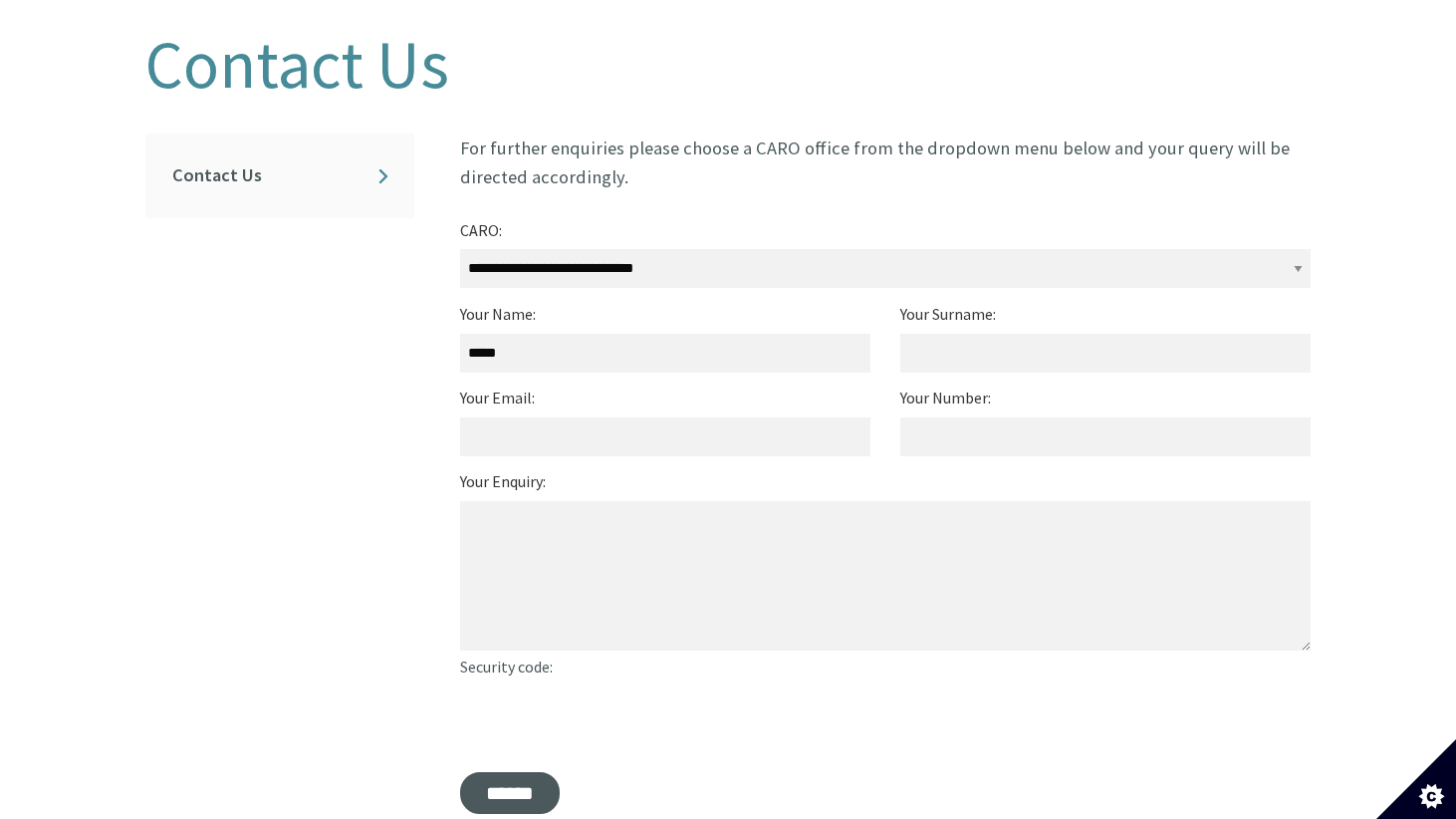 type on "**********" 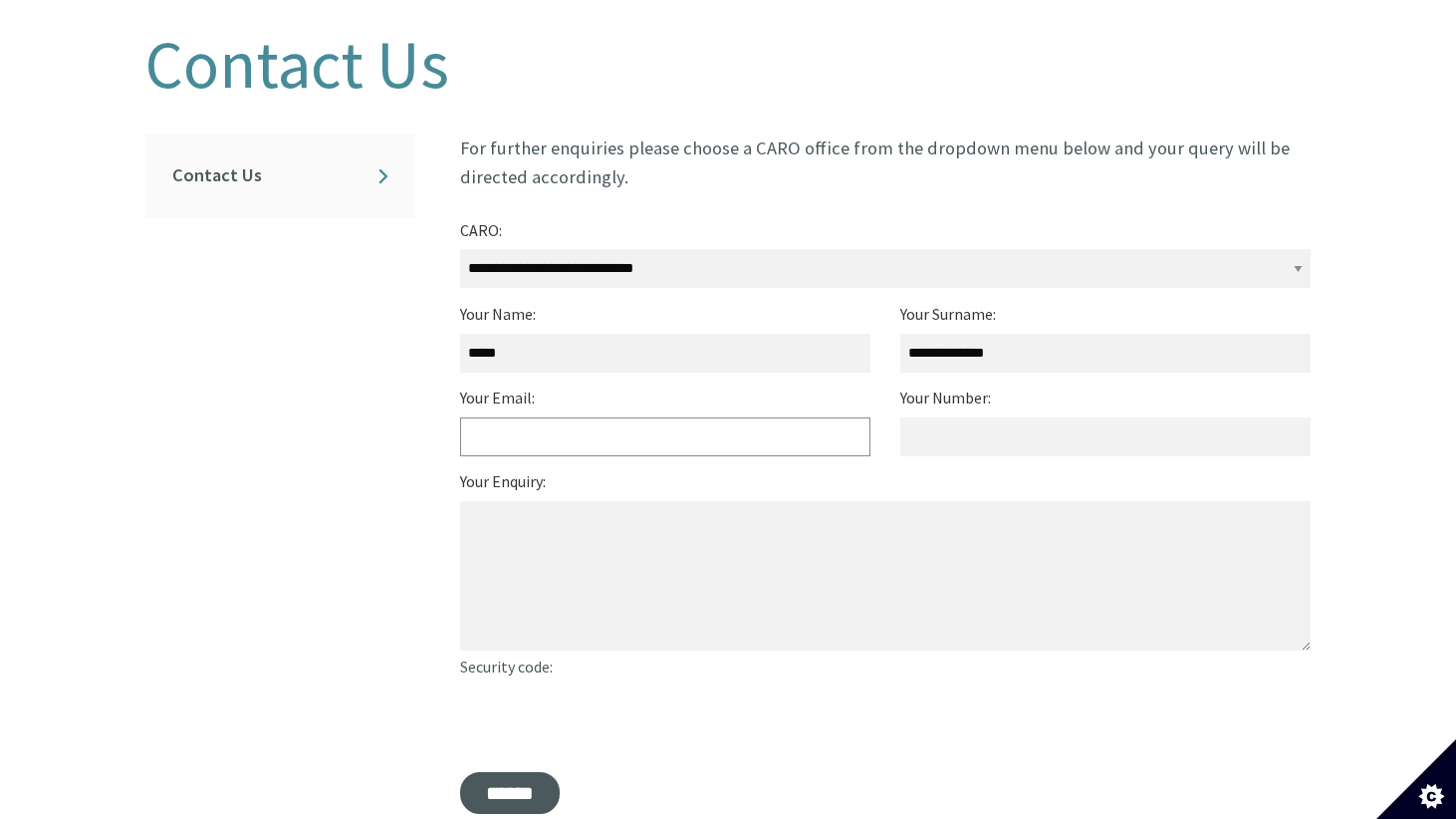 type on "**********" 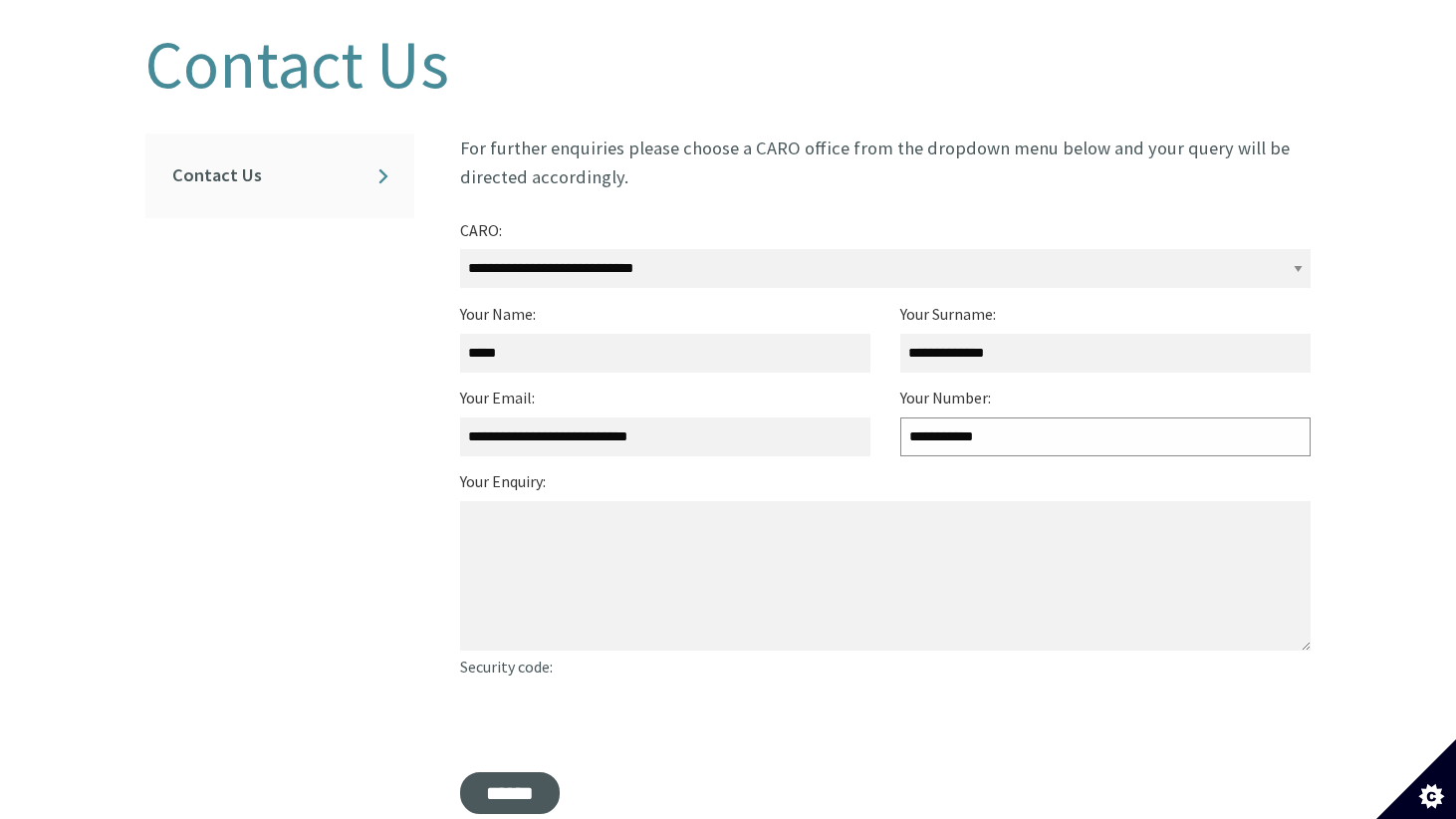 click on "**********" at bounding box center [1105, 436] 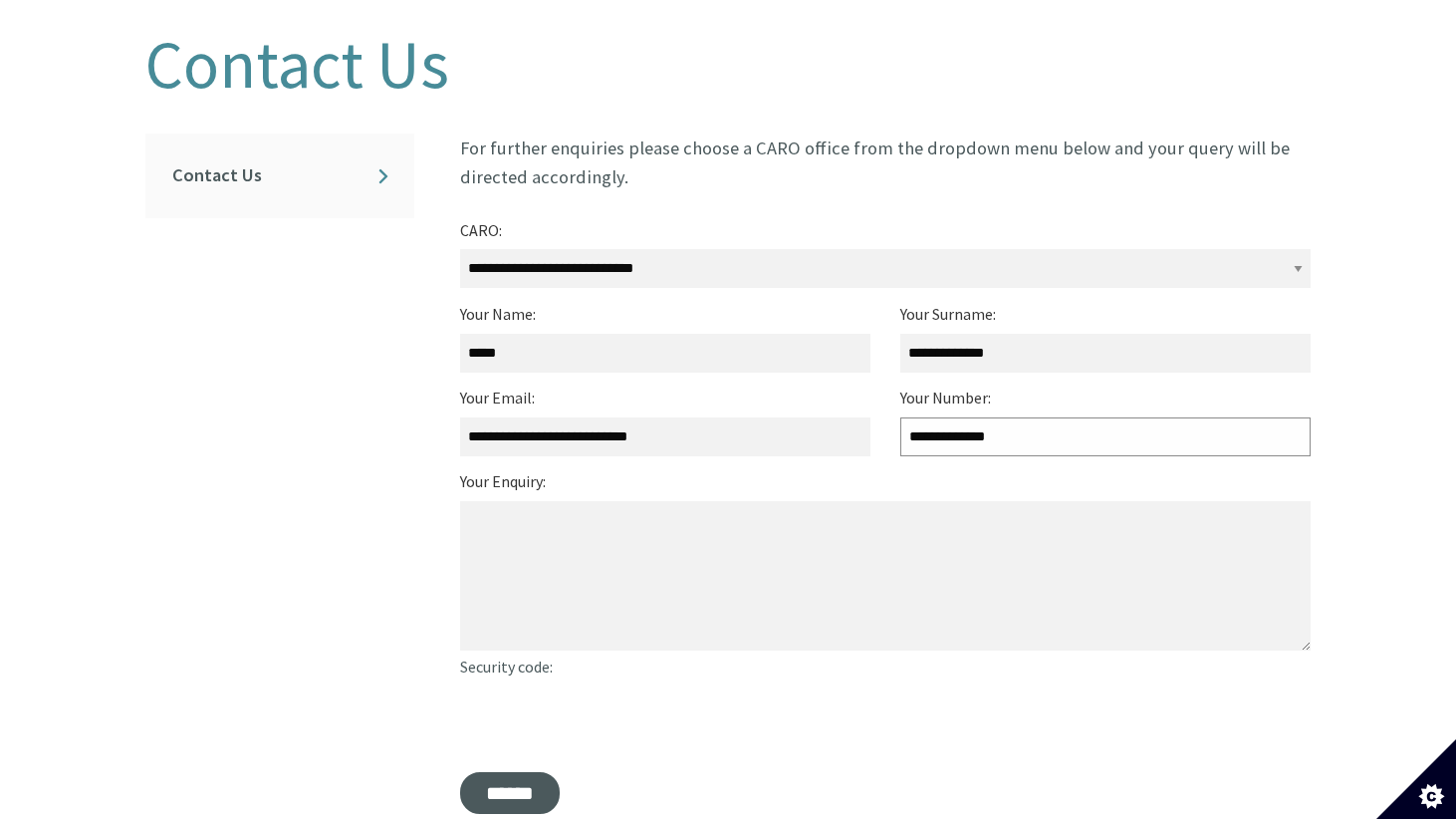 type on "**********" 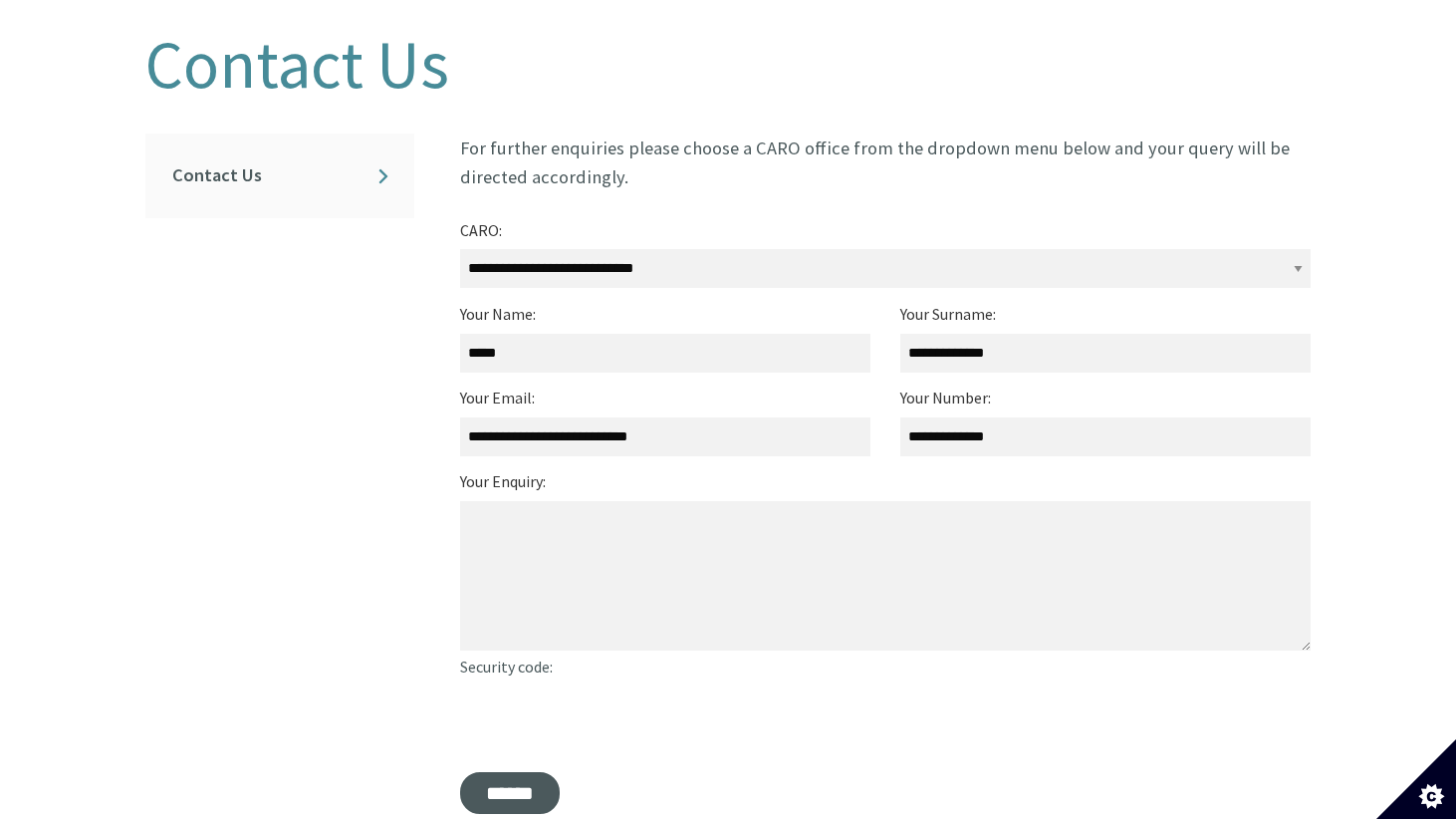 click on "Your Enquiry:" at bounding box center [885, 576] 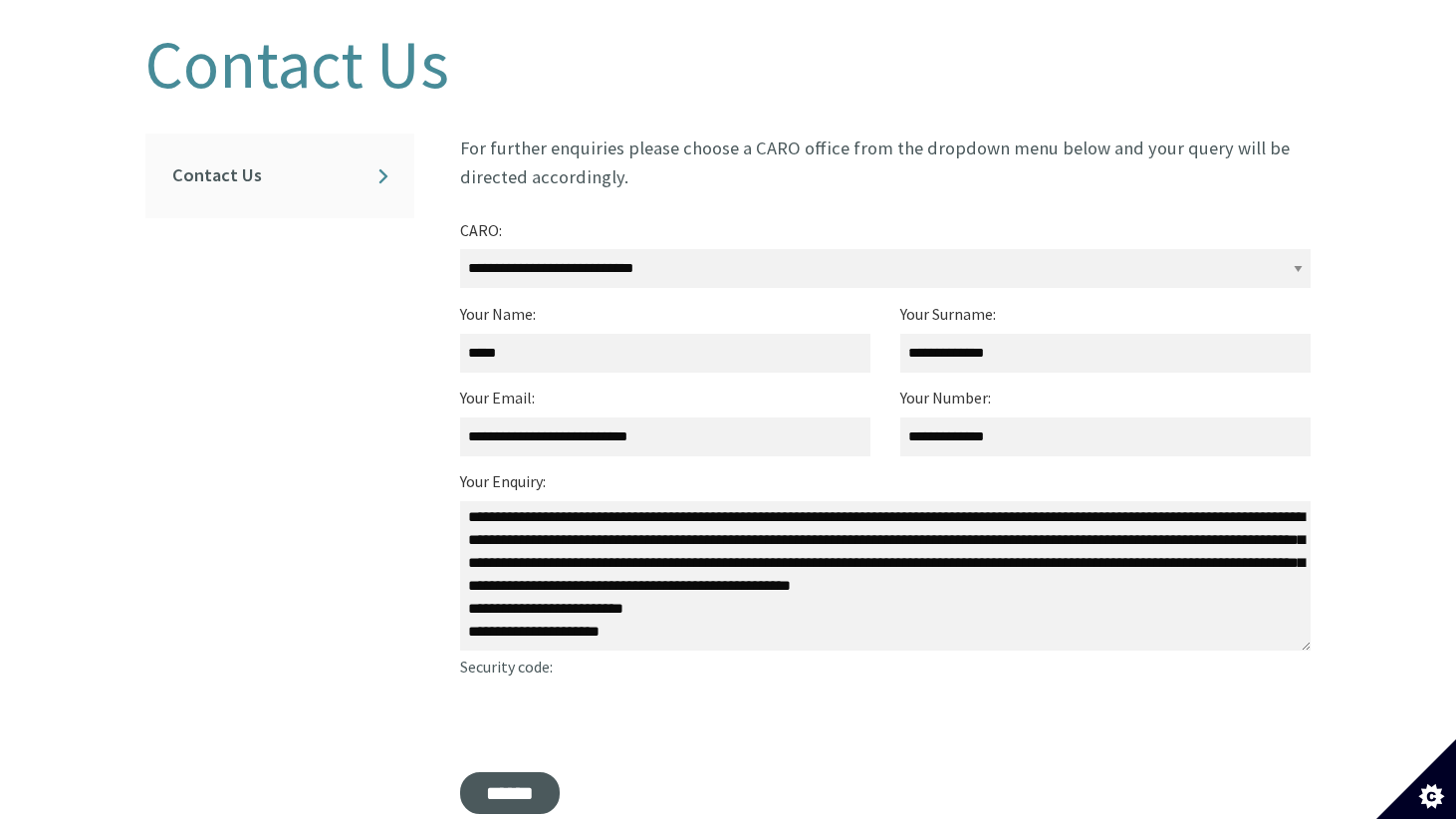 scroll, scrollTop: 64, scrollLeft: 0, axis: vertical 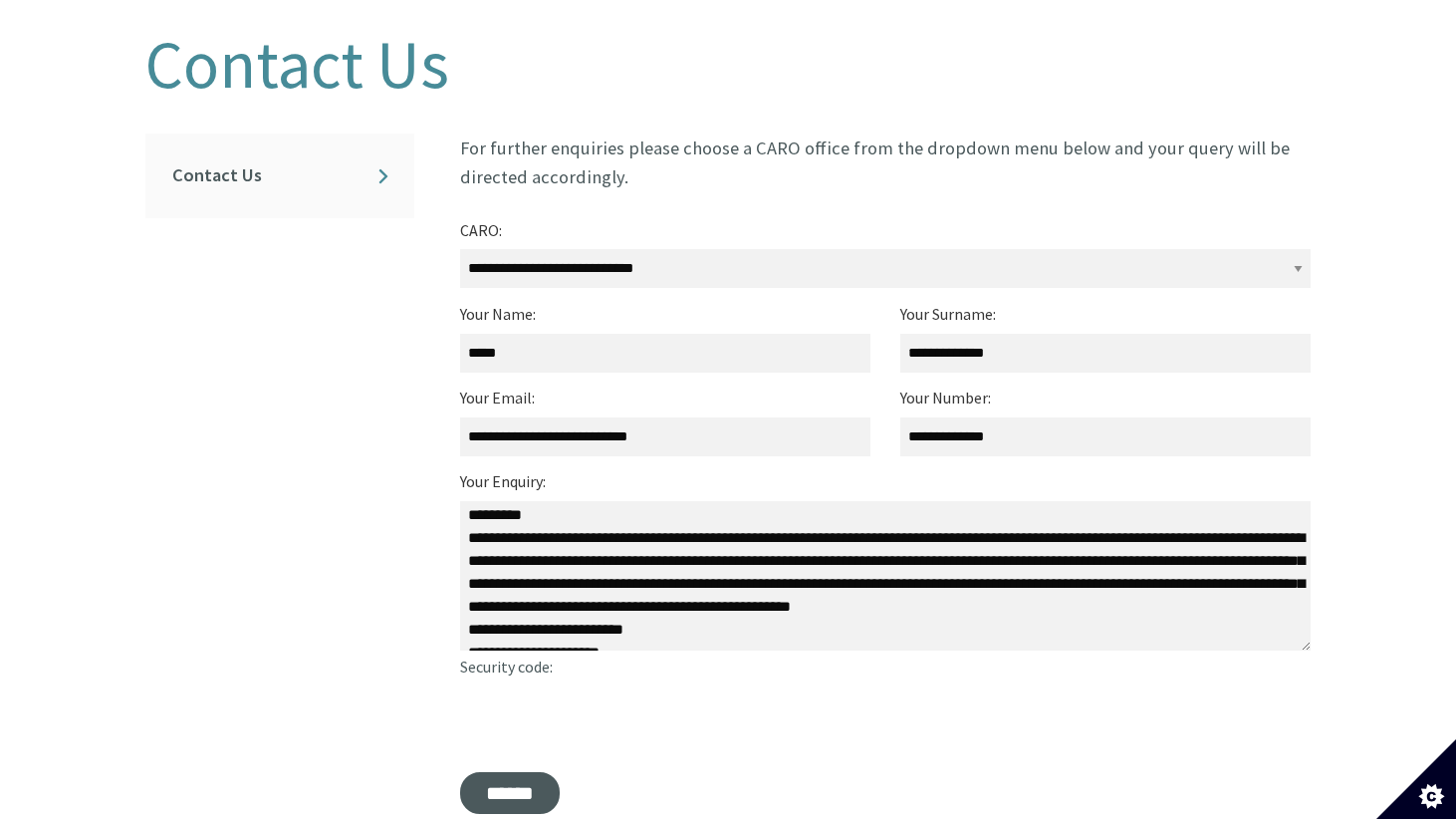 click on "**********" at bounding box center [885, 576] 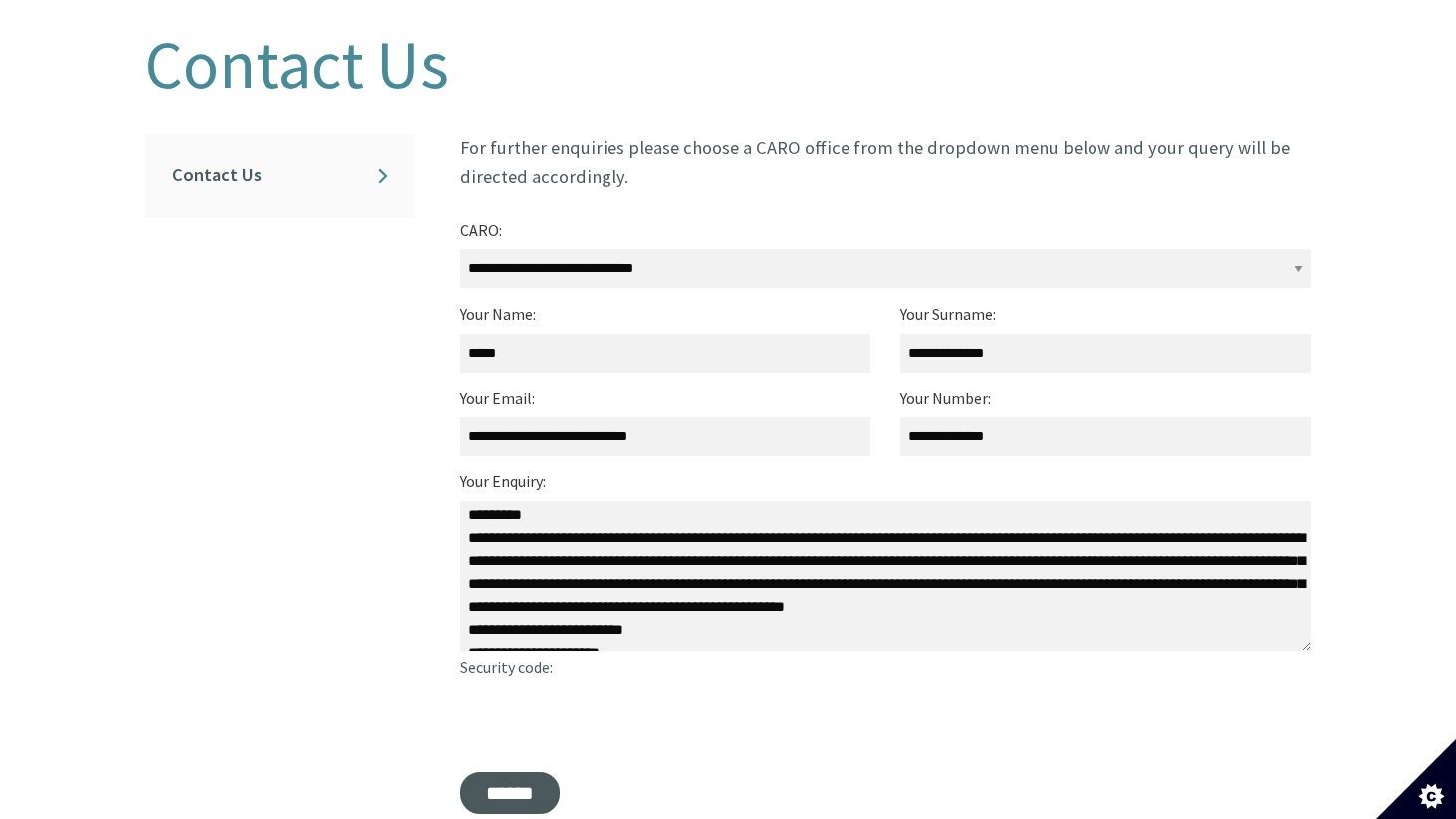 scroll, scrollTop: 73, scrollLeft: 0, axis: vertical 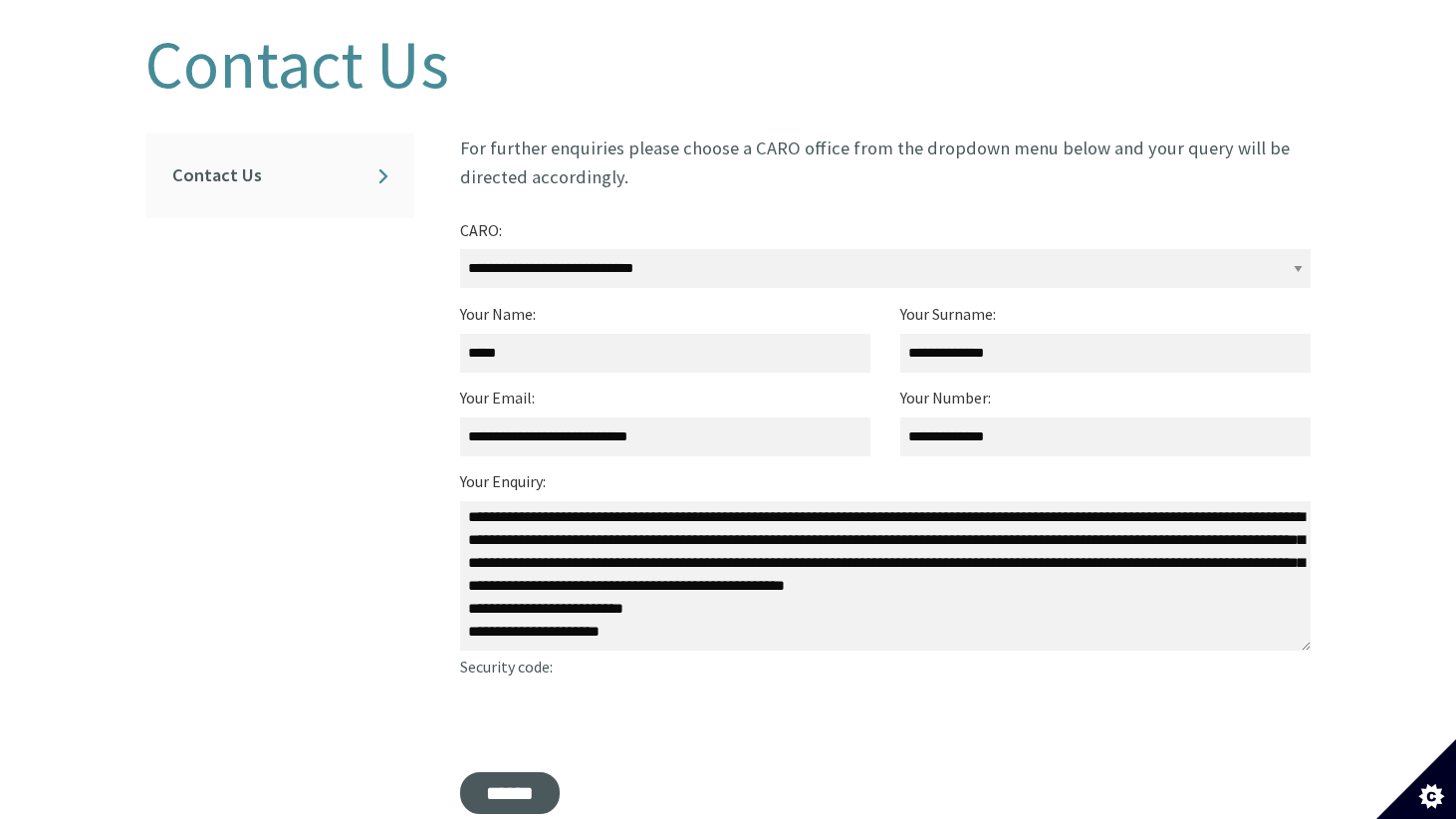 click on "**********" at bounding box center [885, 576] 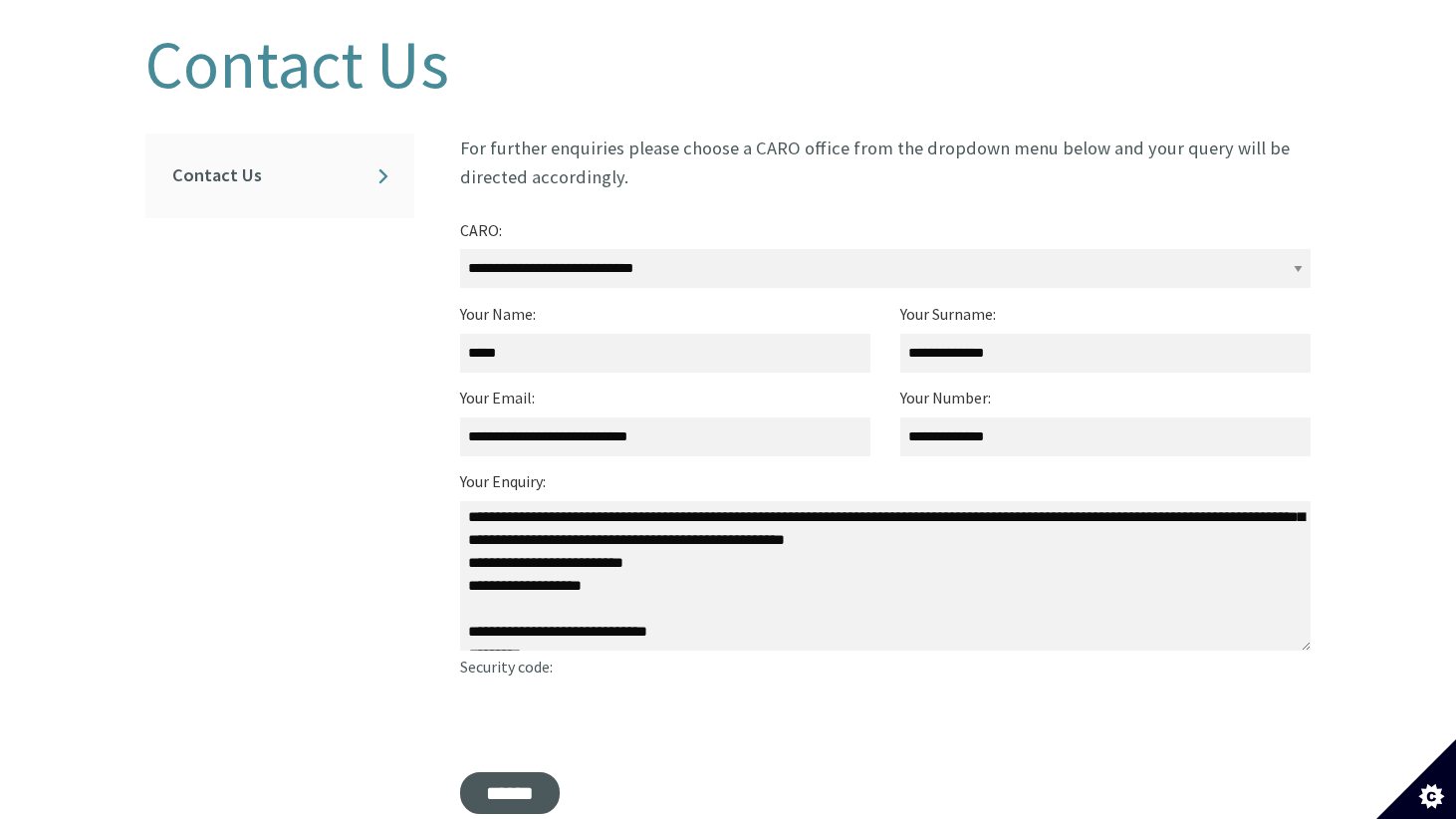 scroll, scrollTop: 178, scrollLeft: 0, axis: vertical 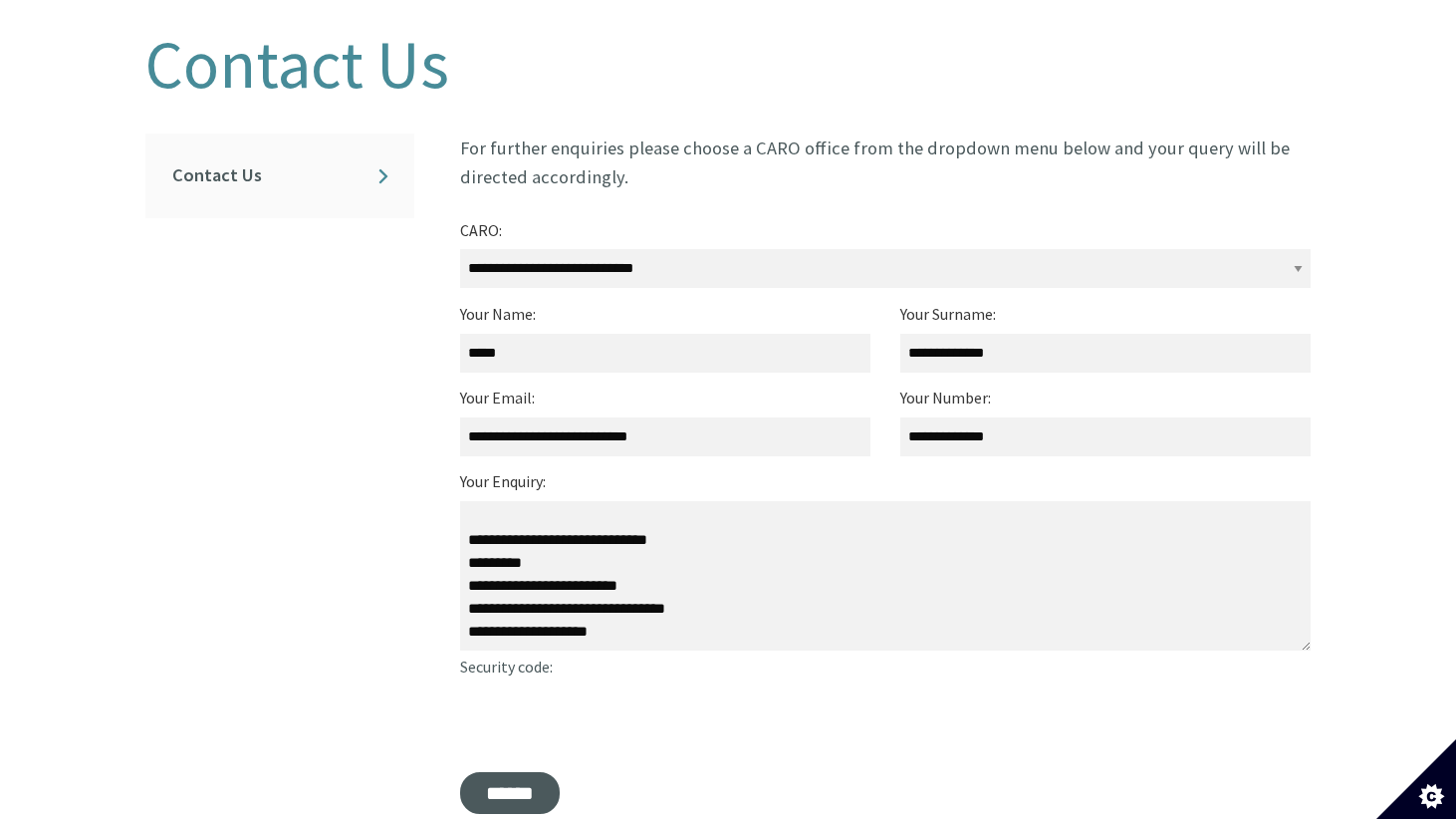 drag, startPoint x: 715, startPoint y: 576, endPoint x: 502, endPoint y: 579, distance: 213.02113 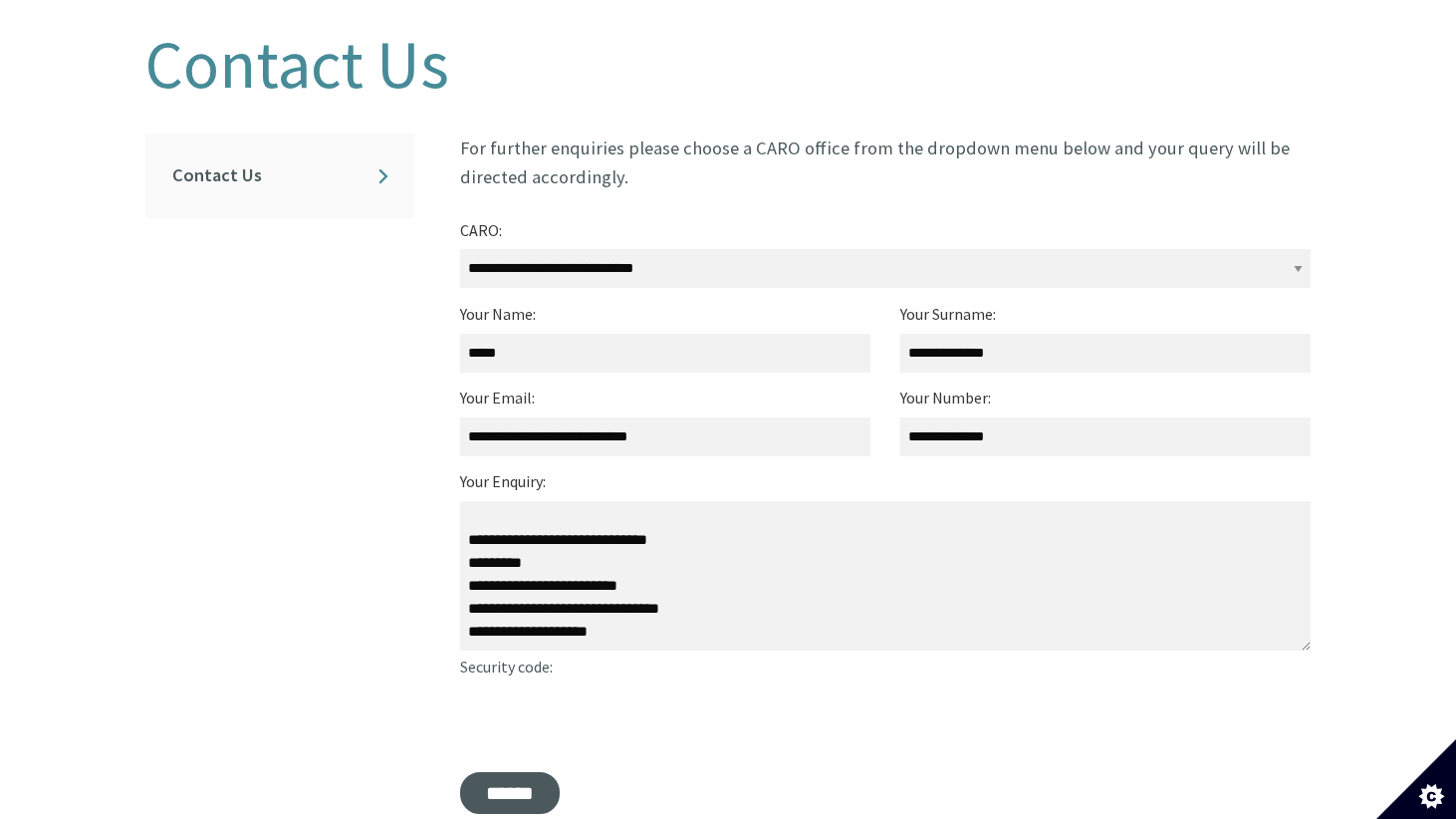 drag, startPoint x: 700, startPoint y: 574, endPoint x: 502, endPoint y: 580, distance: 198.09089 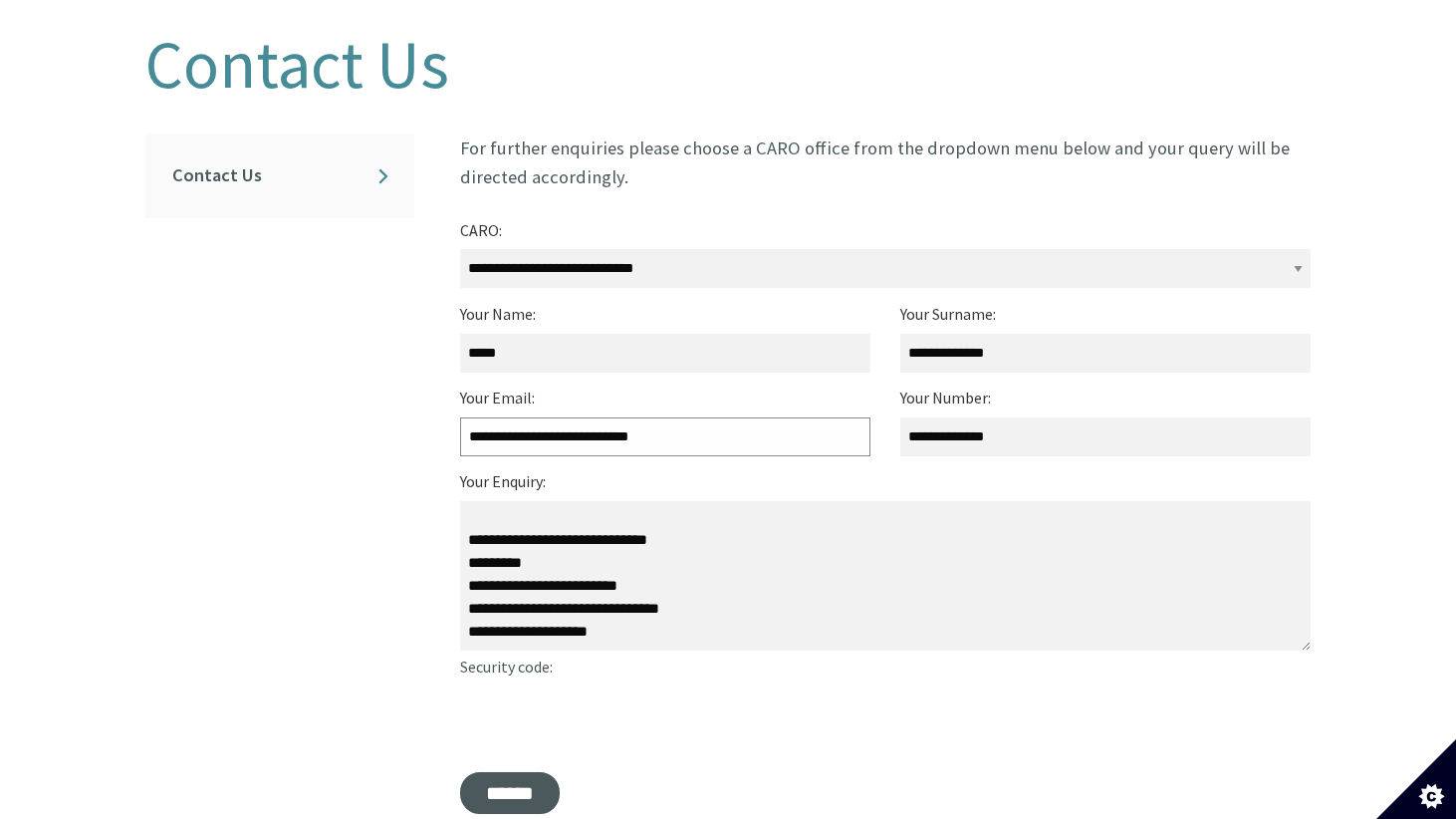 drag, startPoint x: 644, startPoint y: 407, endPoint x: 418, endPoint y: 410, distance: 226.01991 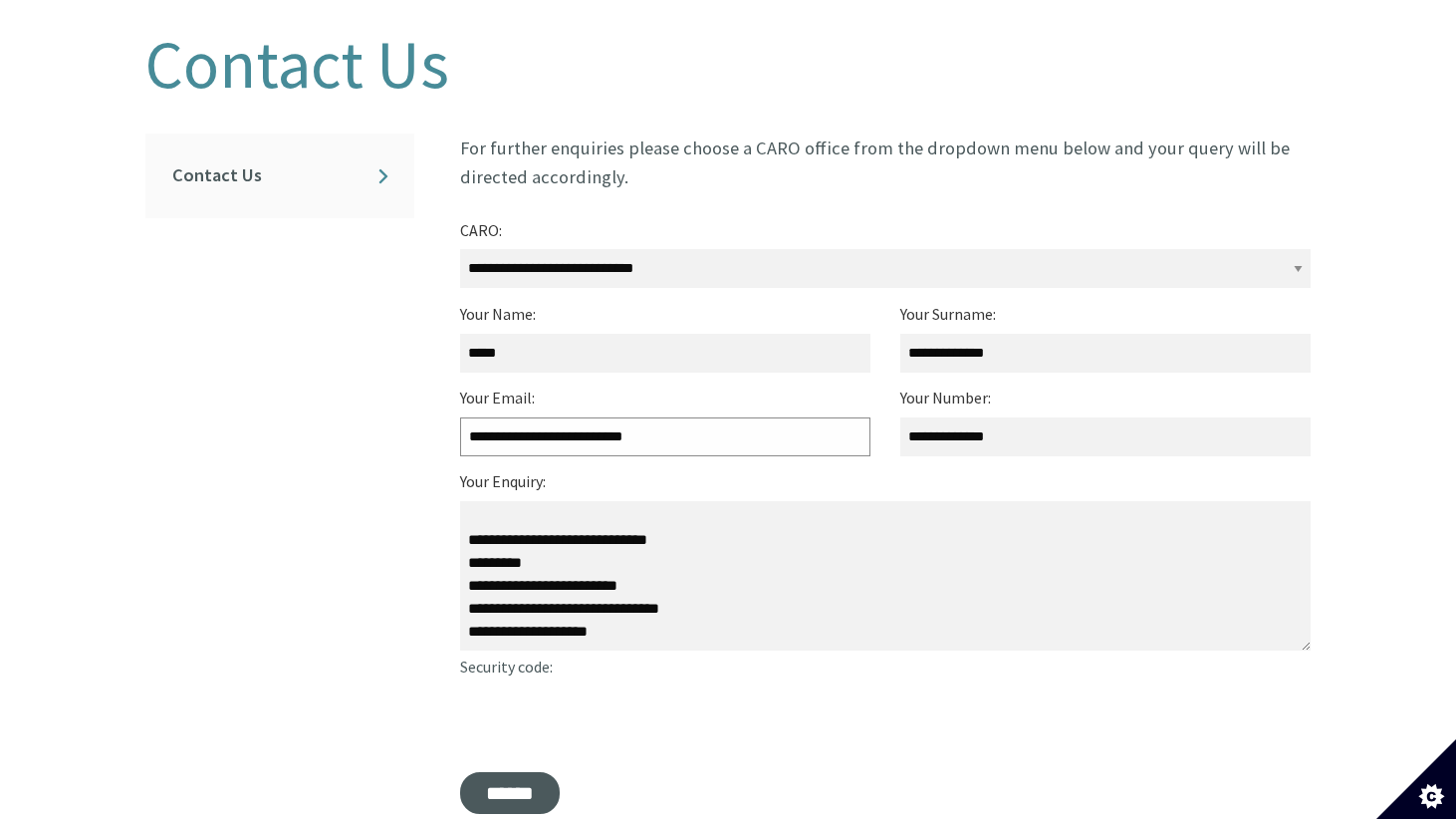 type on "**********" 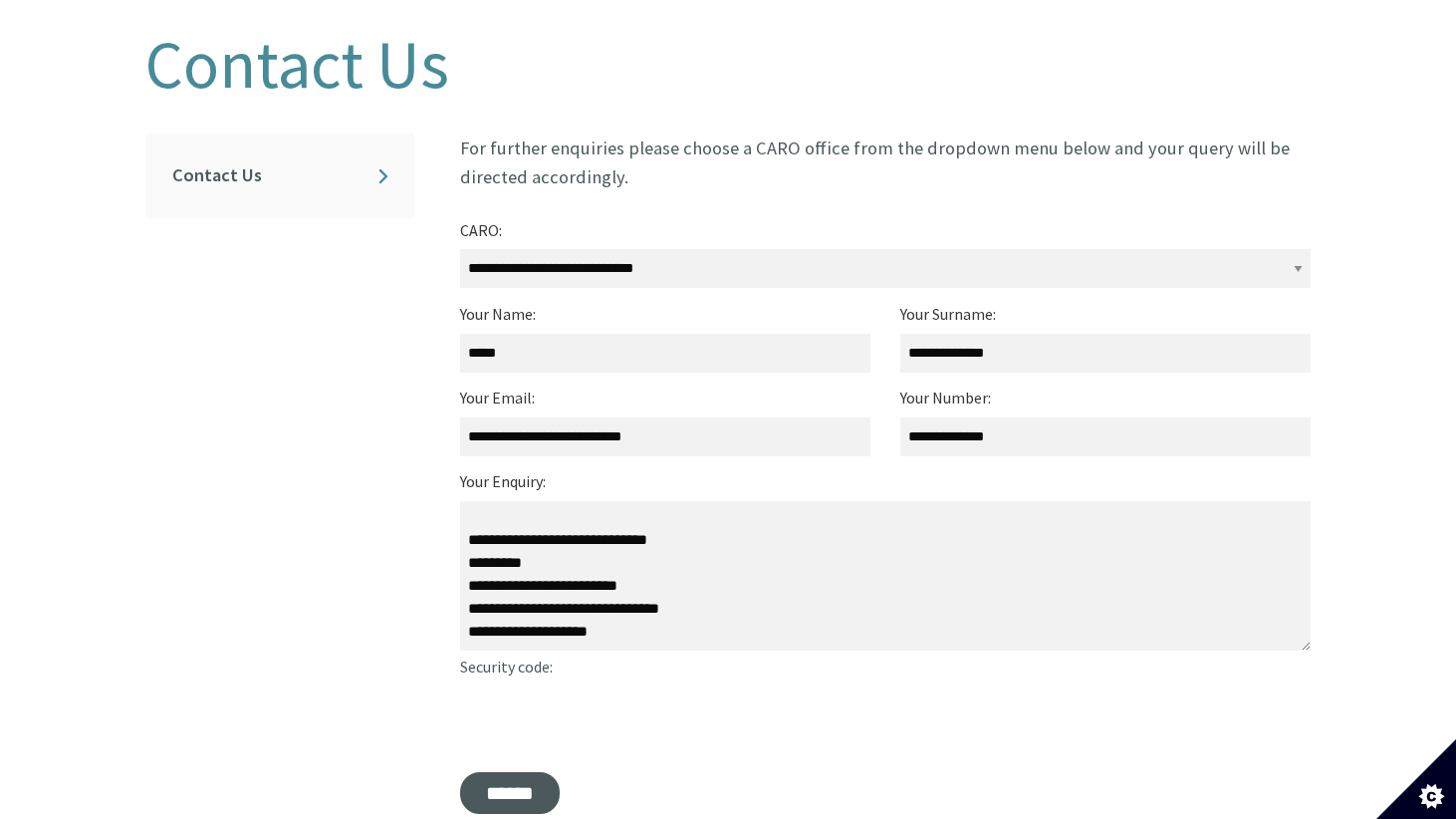 click on "**********" at bounding box center [885, 576] 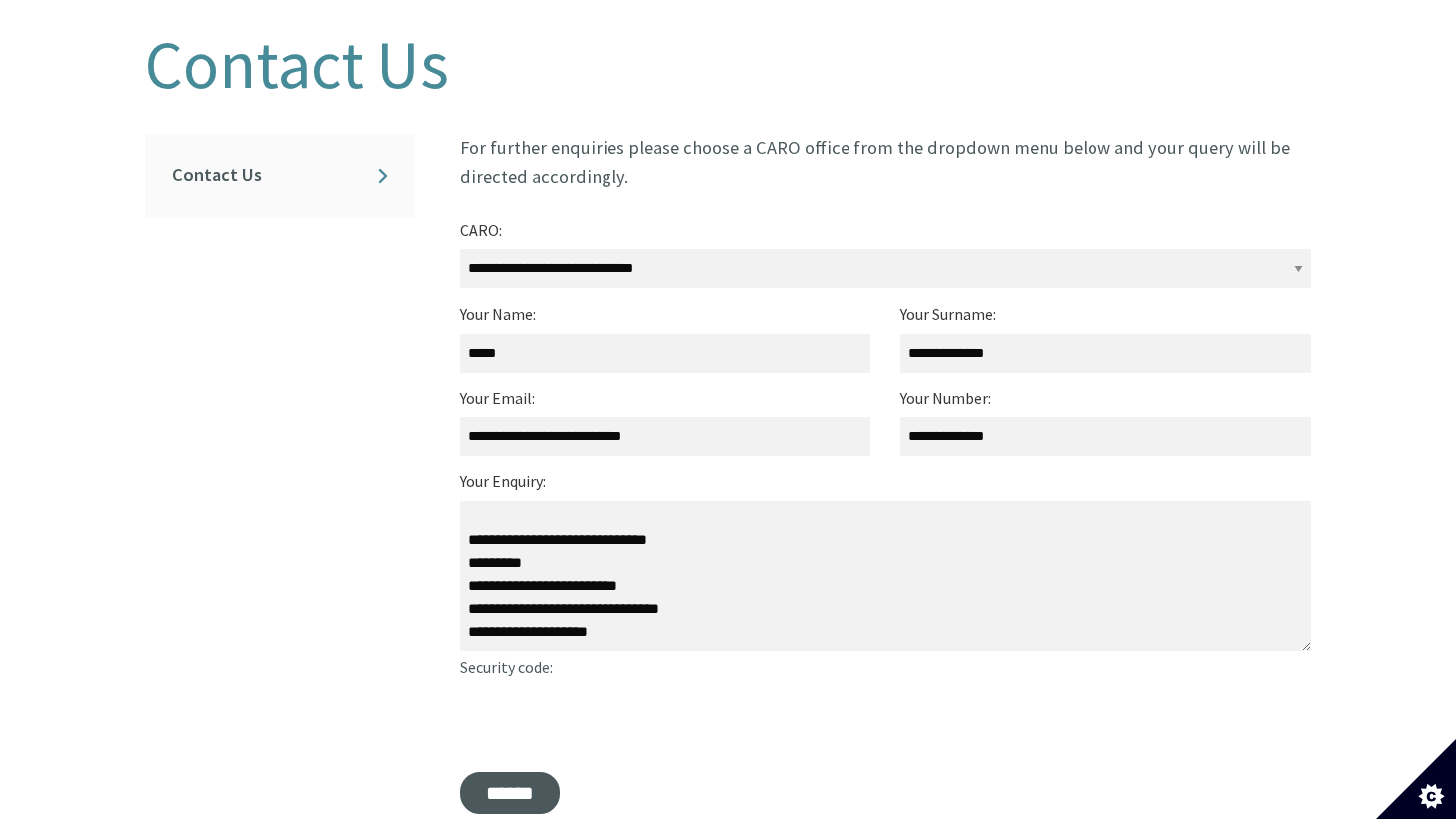 click on "**********" at bounding box center [885, 576] 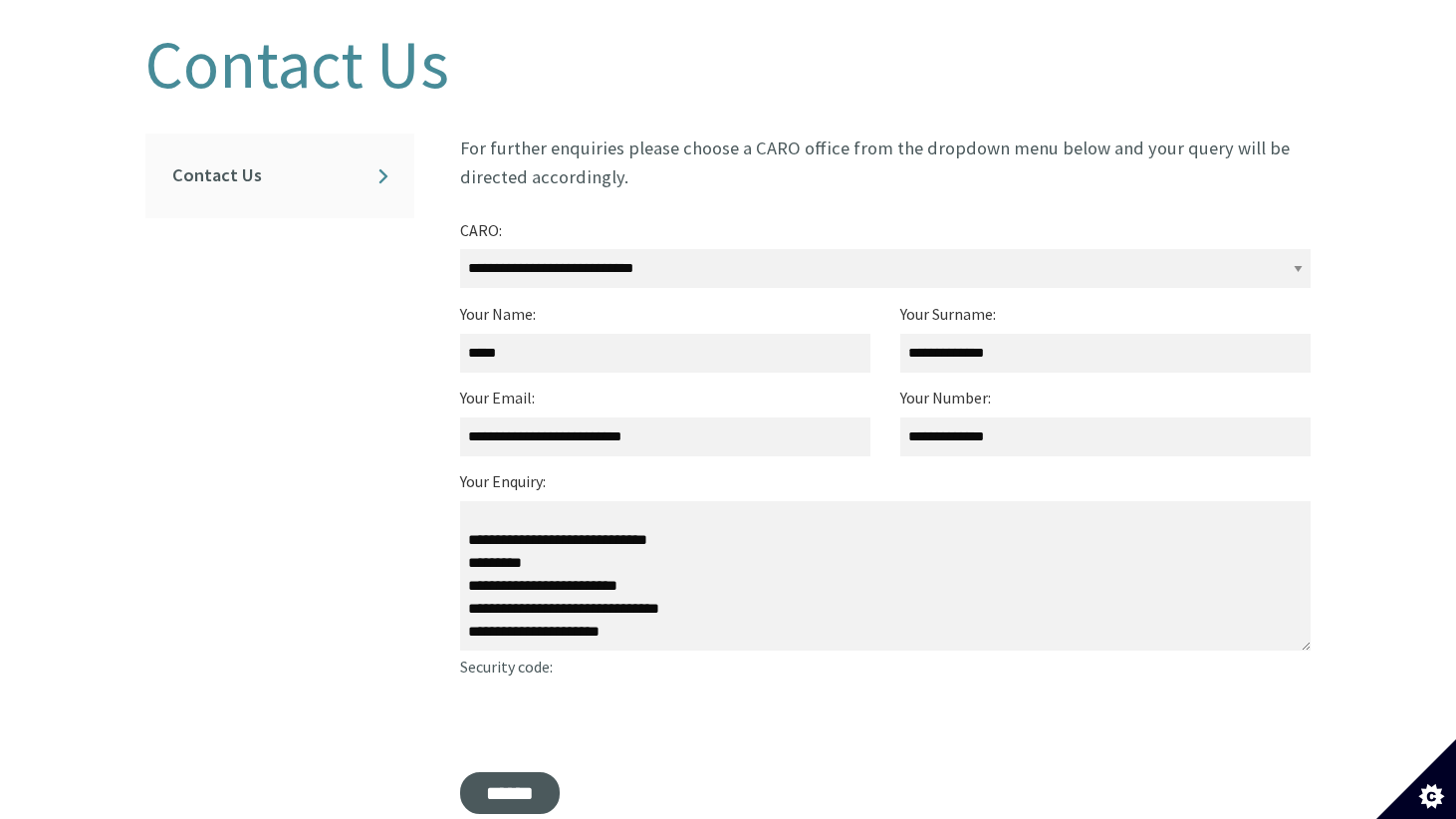 drag, startPoint x: 544, startPoint y: 523, endPoint x: 459, endPoint y: 524, distance: 85.00588 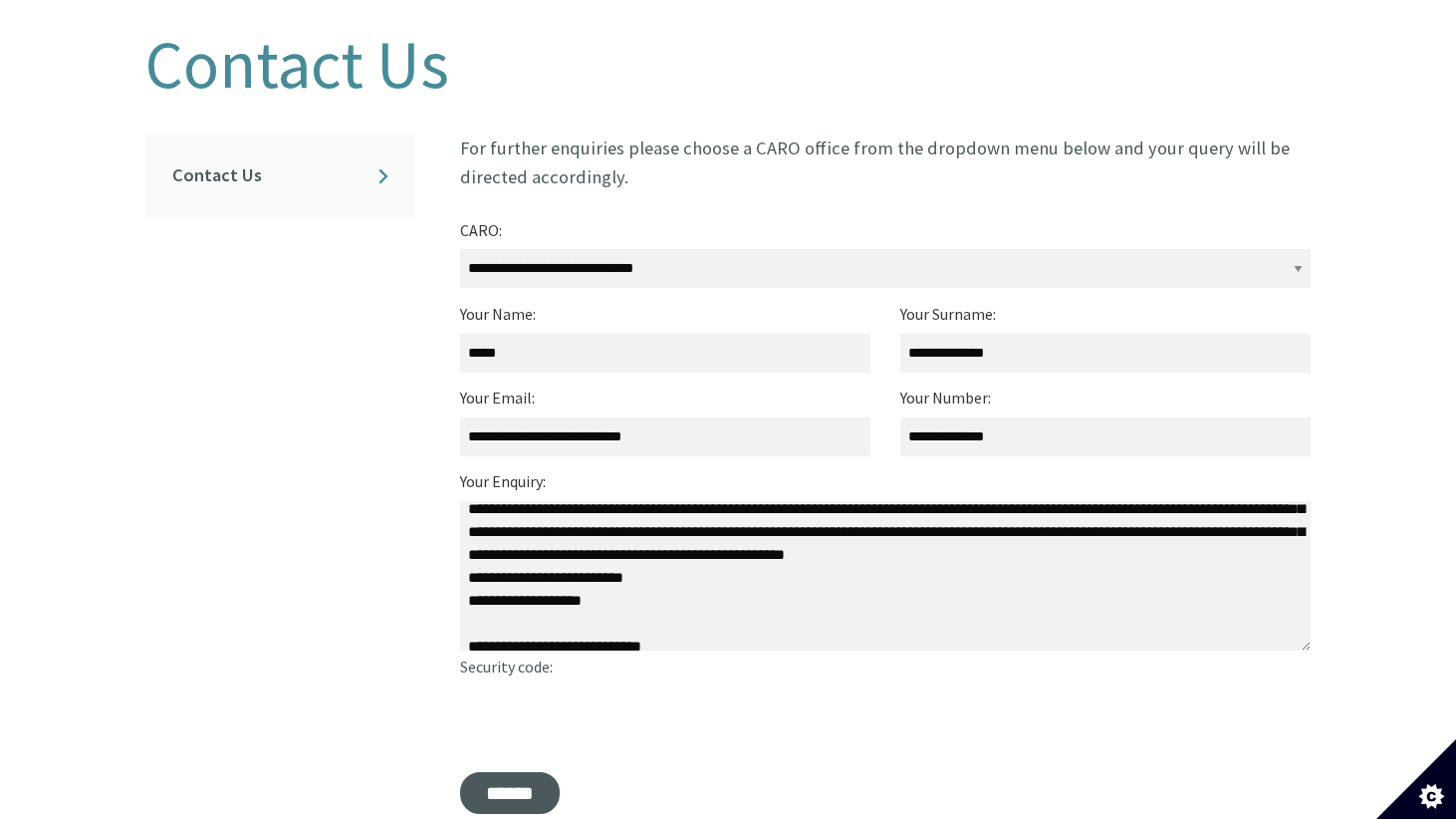 scroll, scrollTop: 0, scrollLeft: 0, axis: both 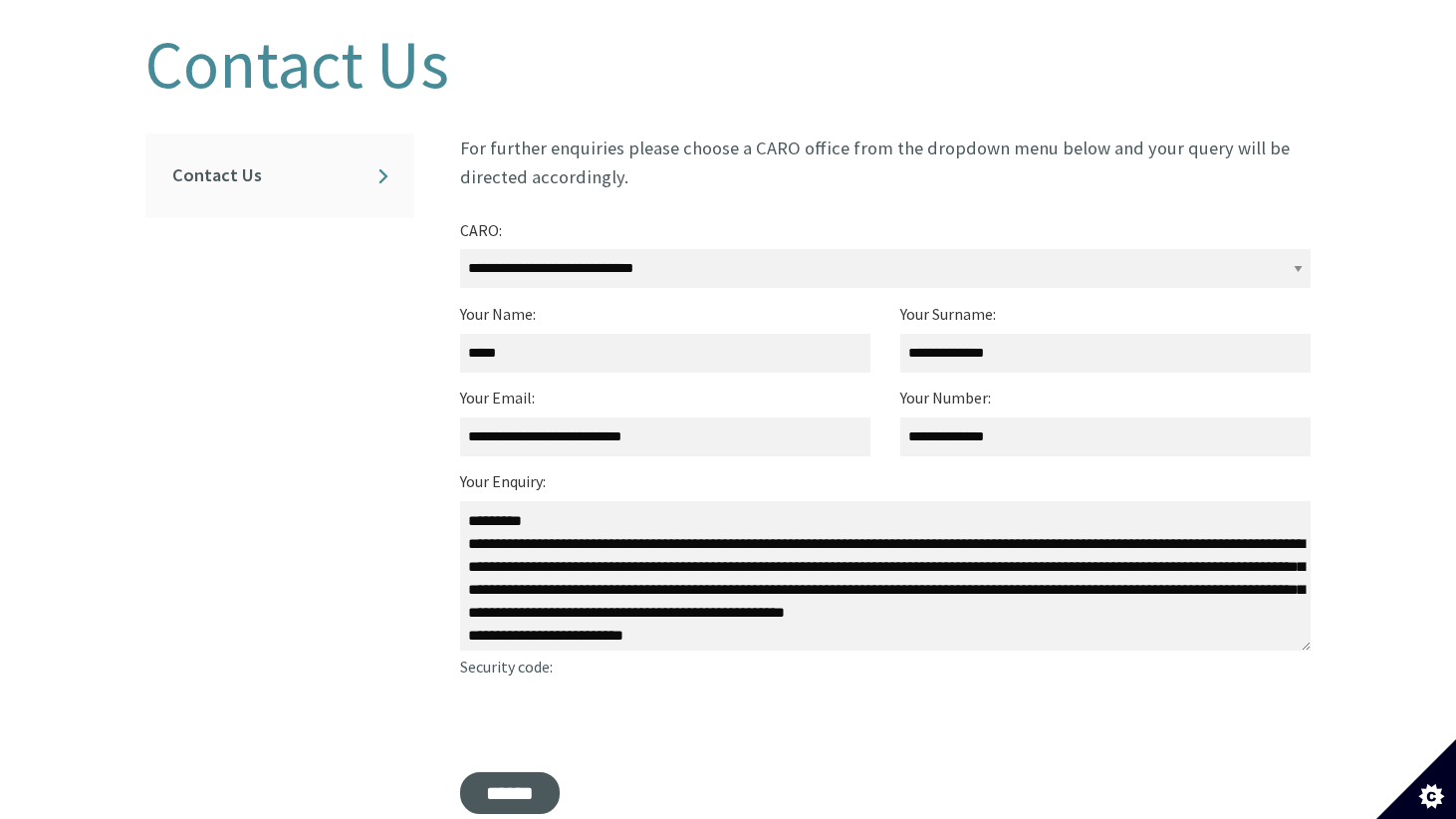 click on "**********" at bounding box center (885, 576) 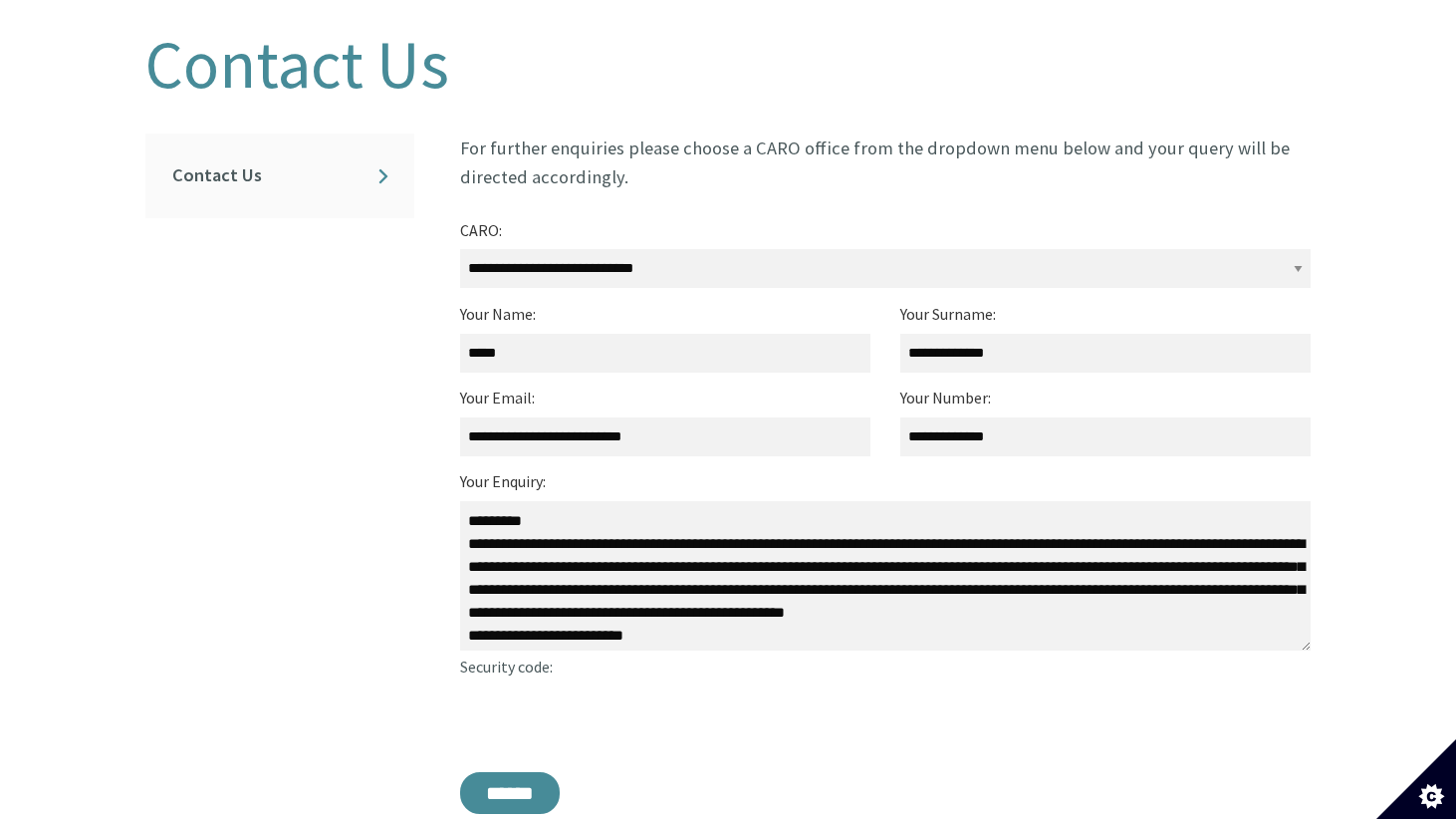 click on "******" at bounding box center [510, 793] 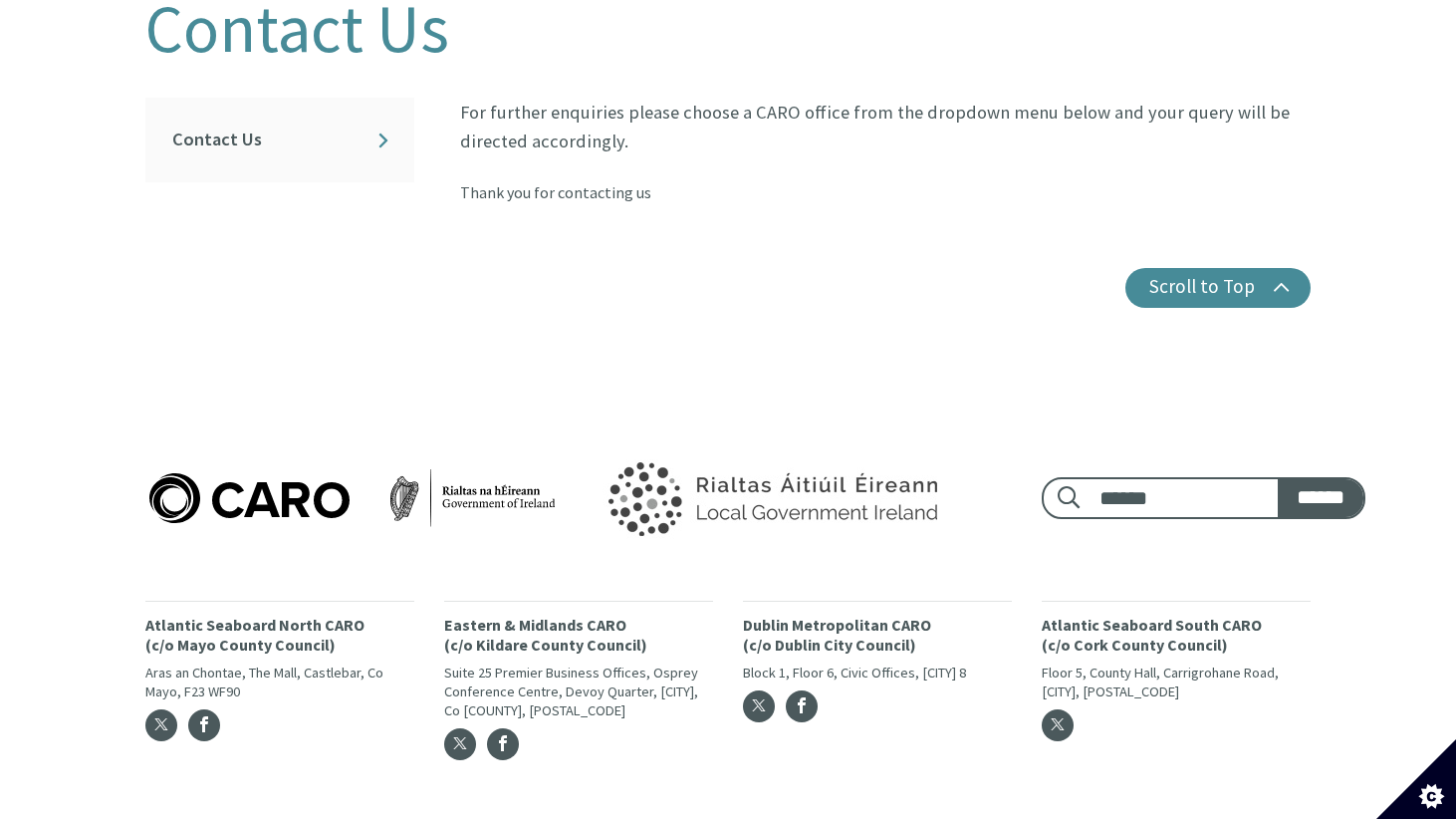 scroll, scrollTop: 505, scrollLeft: 0, axis: vertical 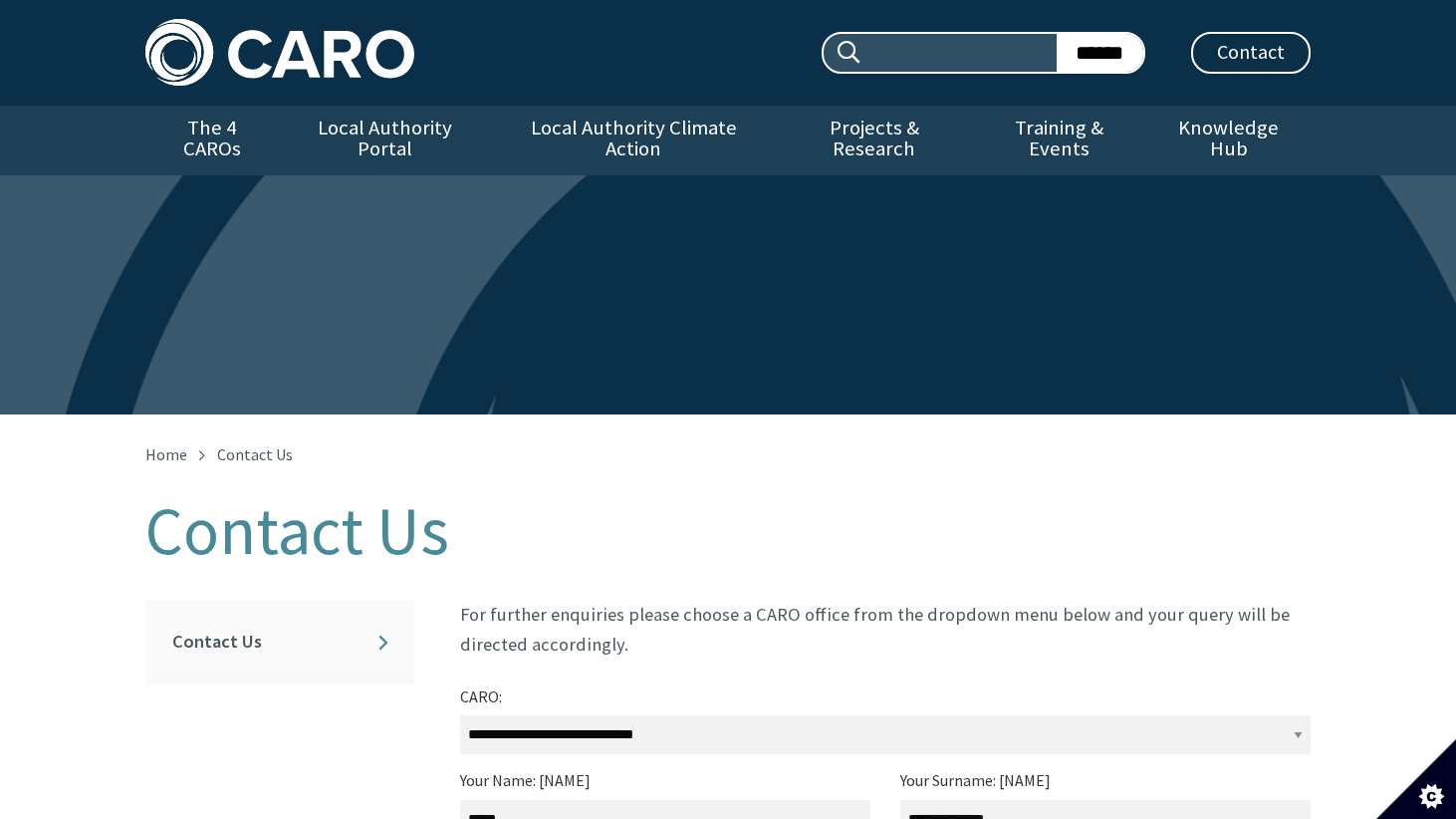 select on "**********" 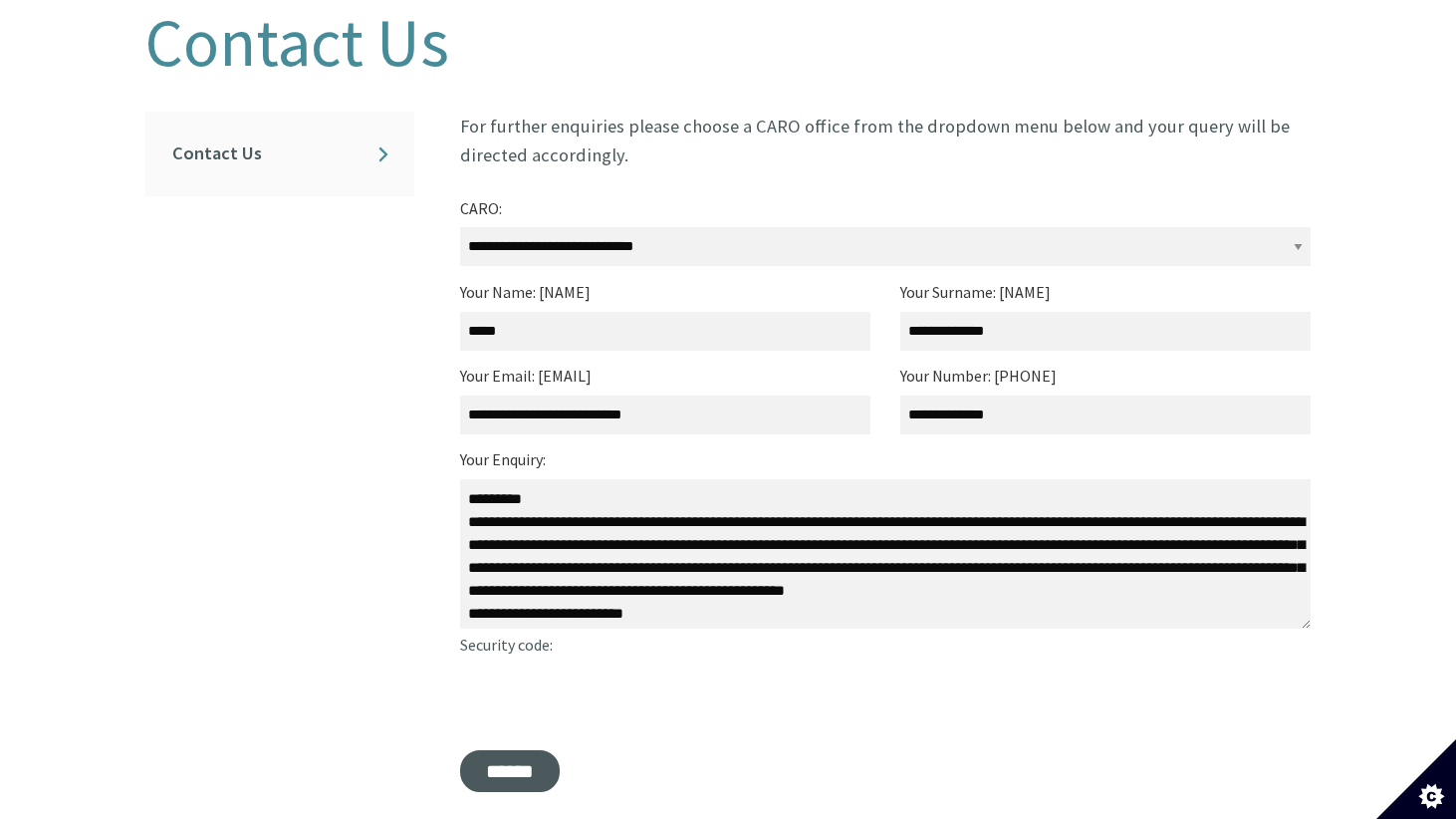 scroll, scrollTop: 490, scrollLeft: 0, axis: vertical 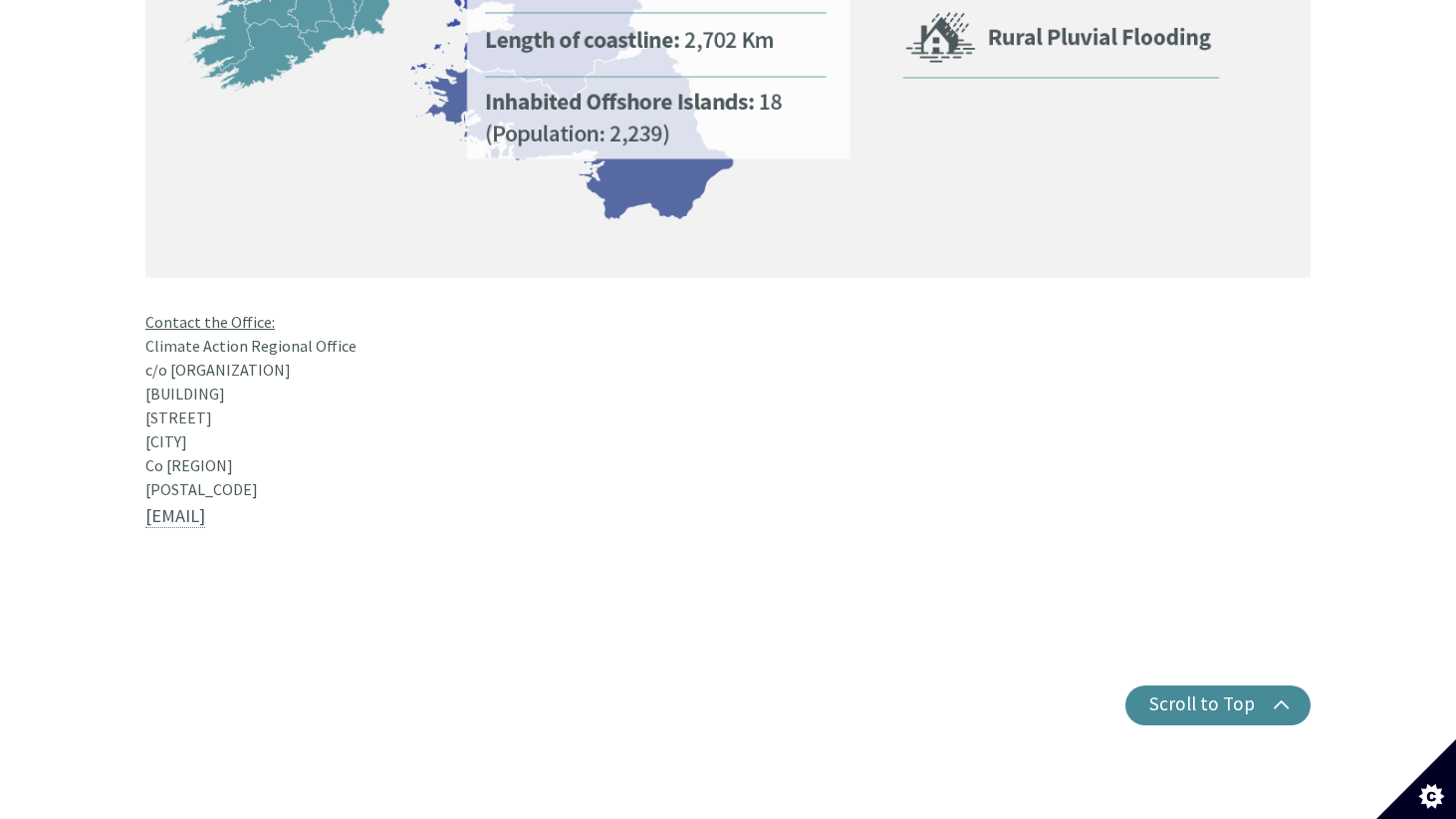 click on "caro@mayococo.ie" at bounding box center [728, 530] 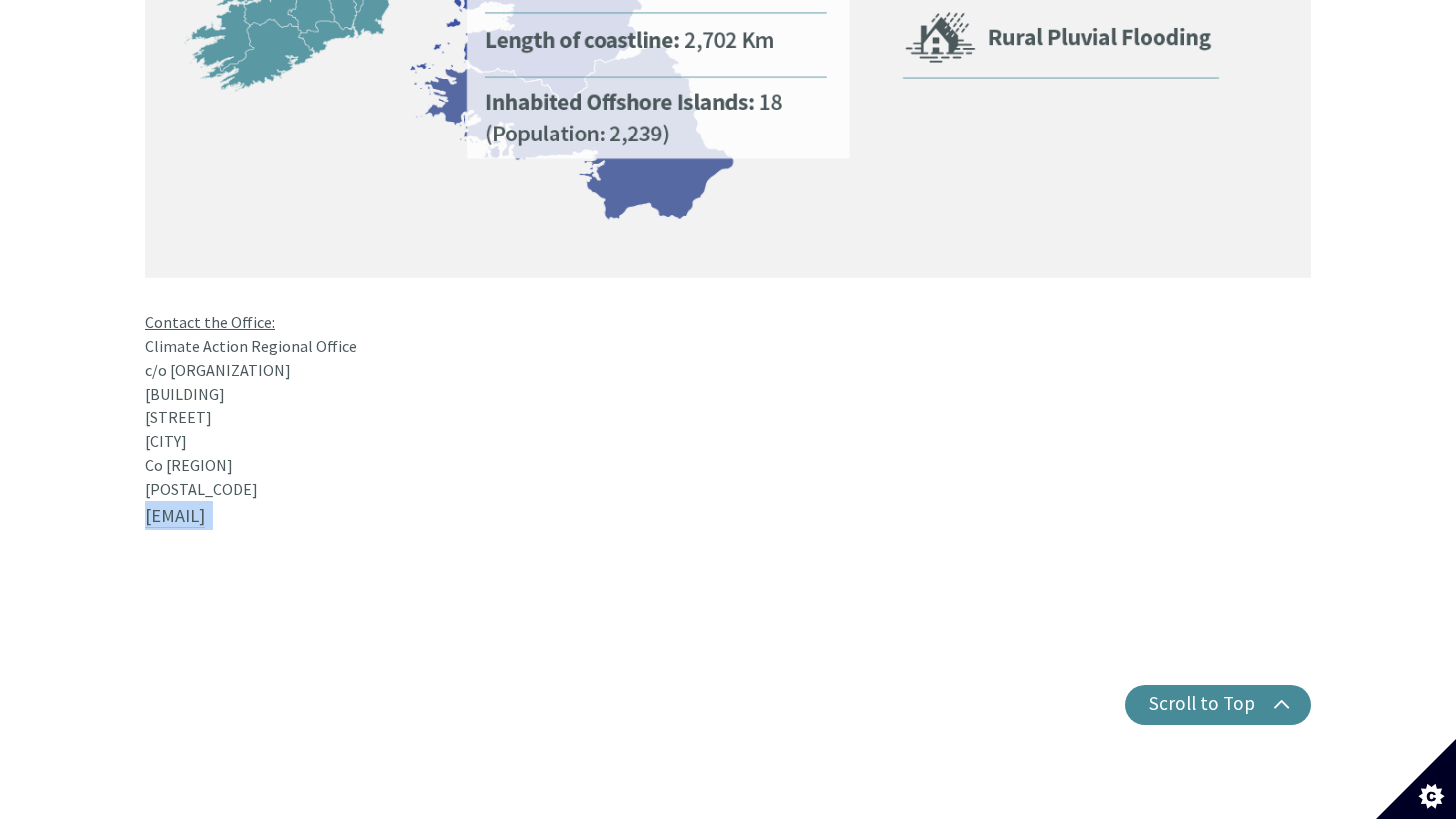drag, startPoint x: 334, startPoint y: 473, endPoint x: 148, endPoint y: 467, distance: 186.09675 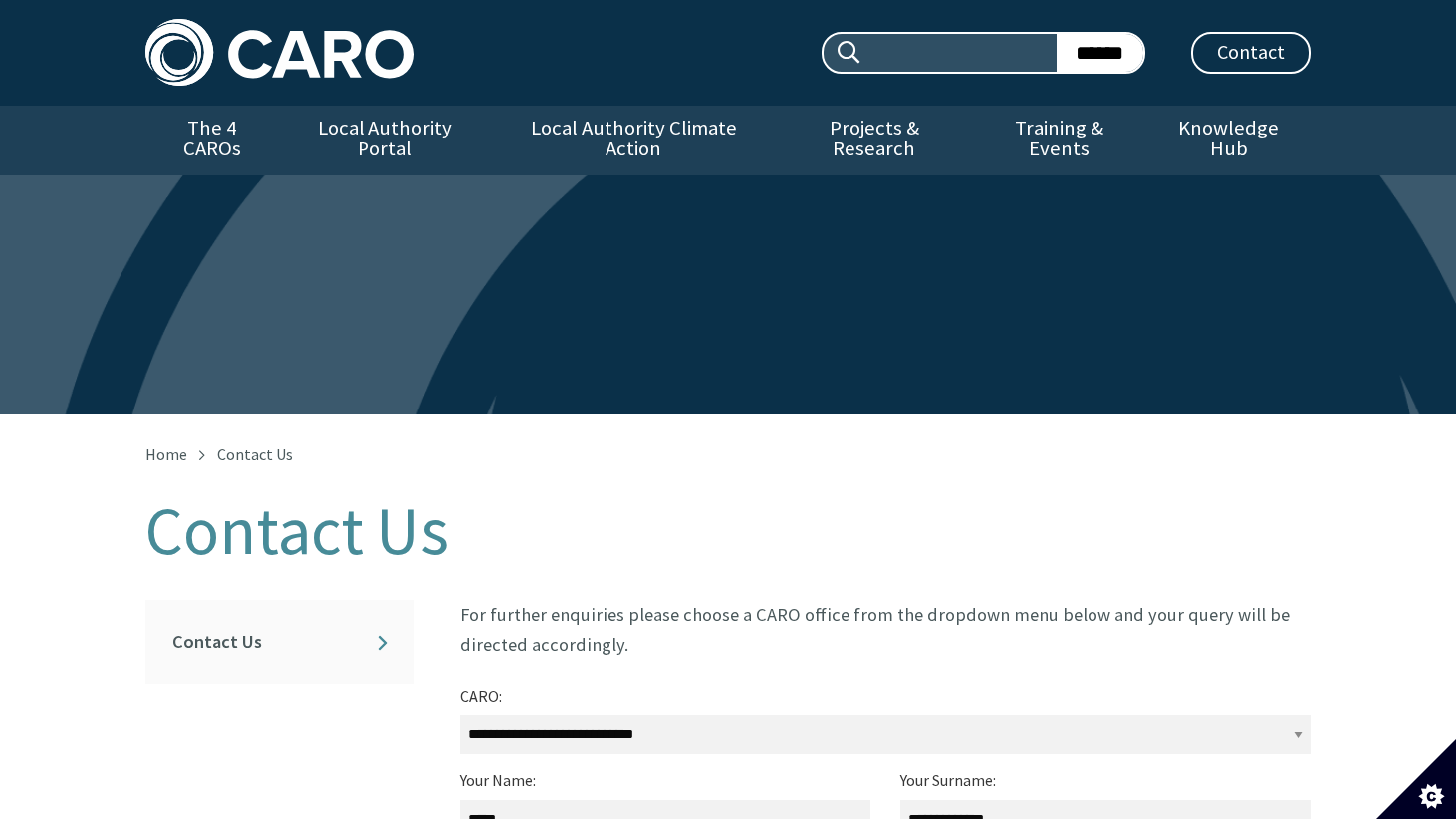 select on "**********" 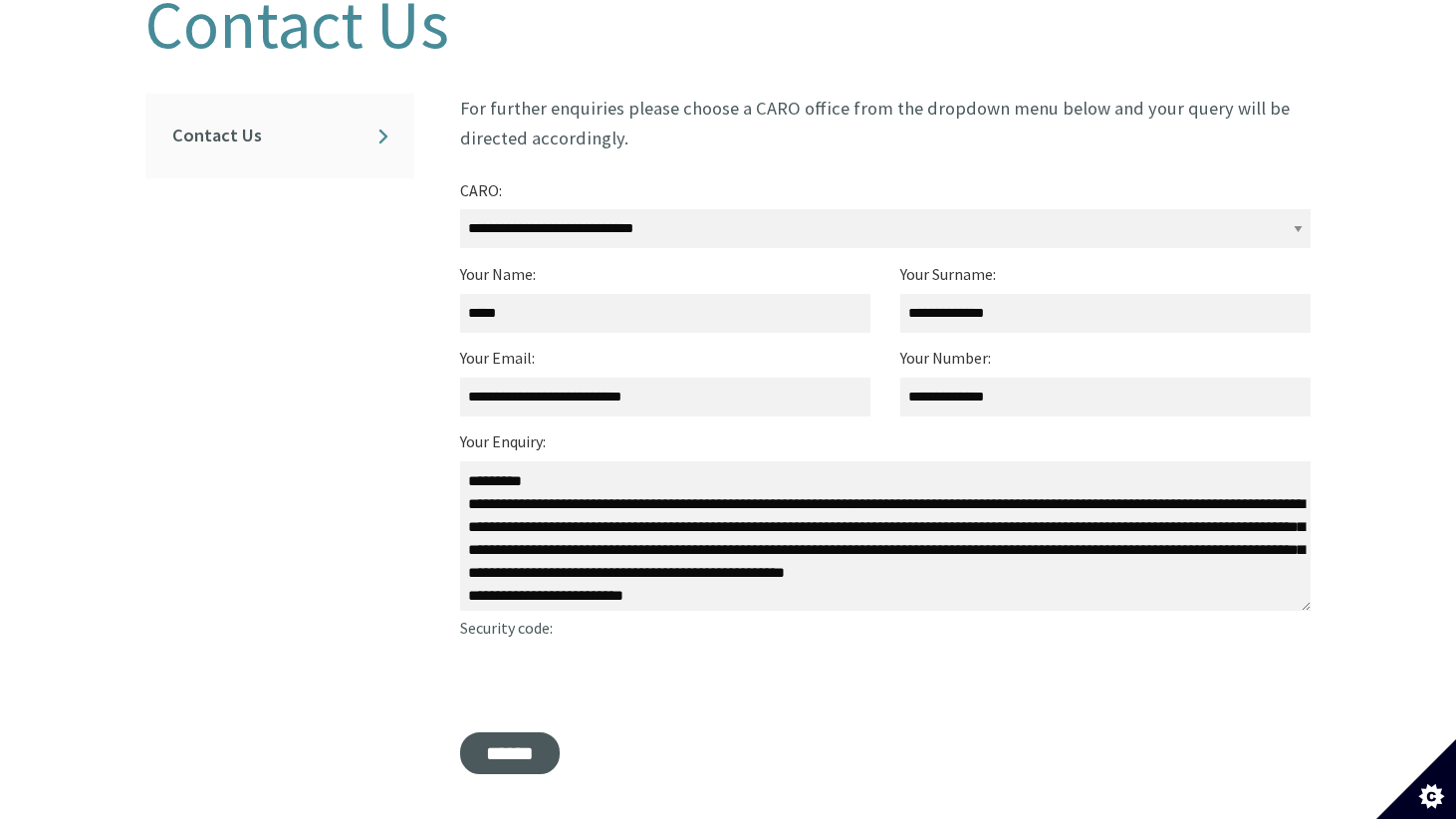 click on "**********" at bounding box center [885, 536] 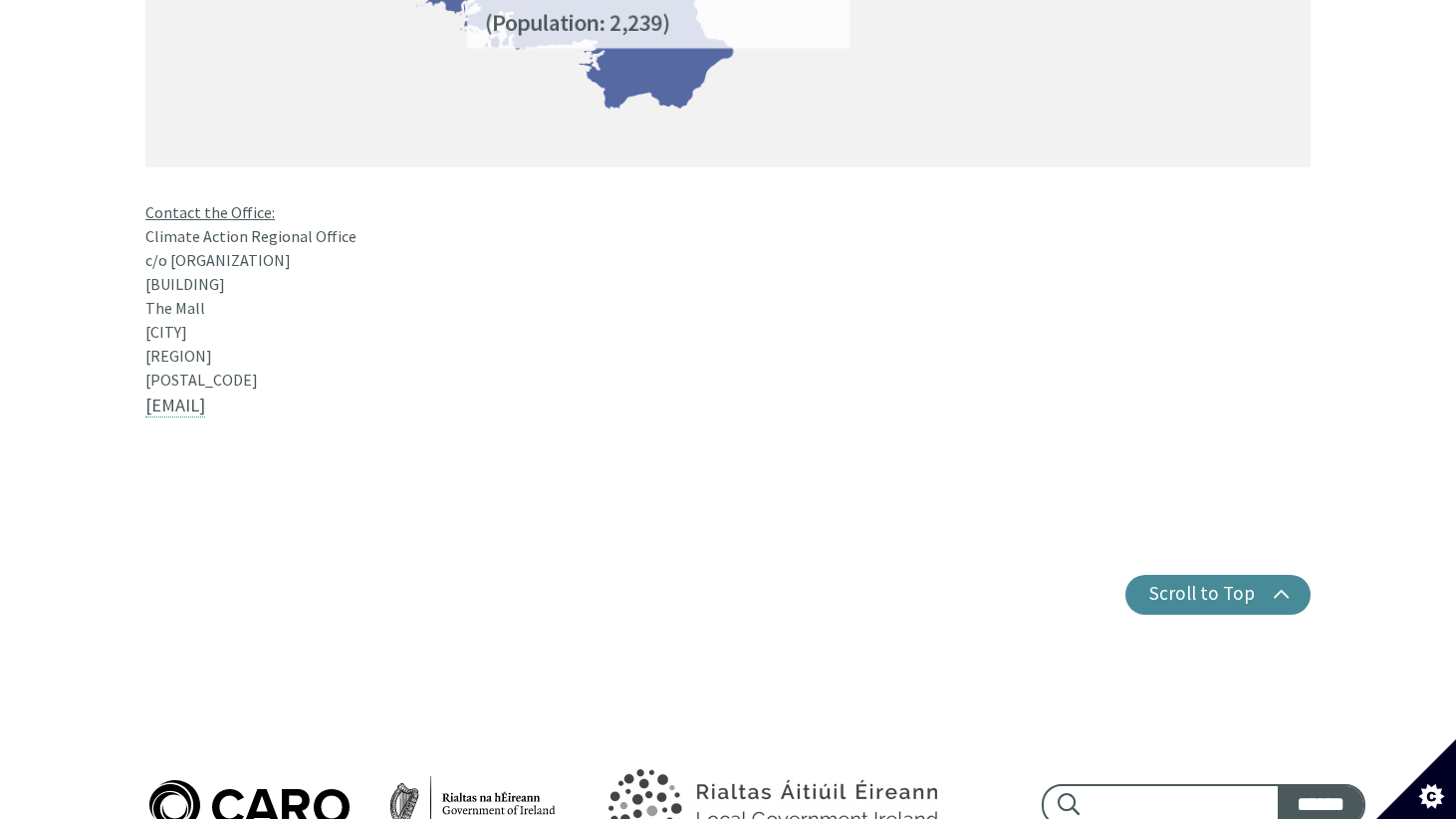 scroll, scrollTop: 1809, scrollLeft: 0, axis: vertical 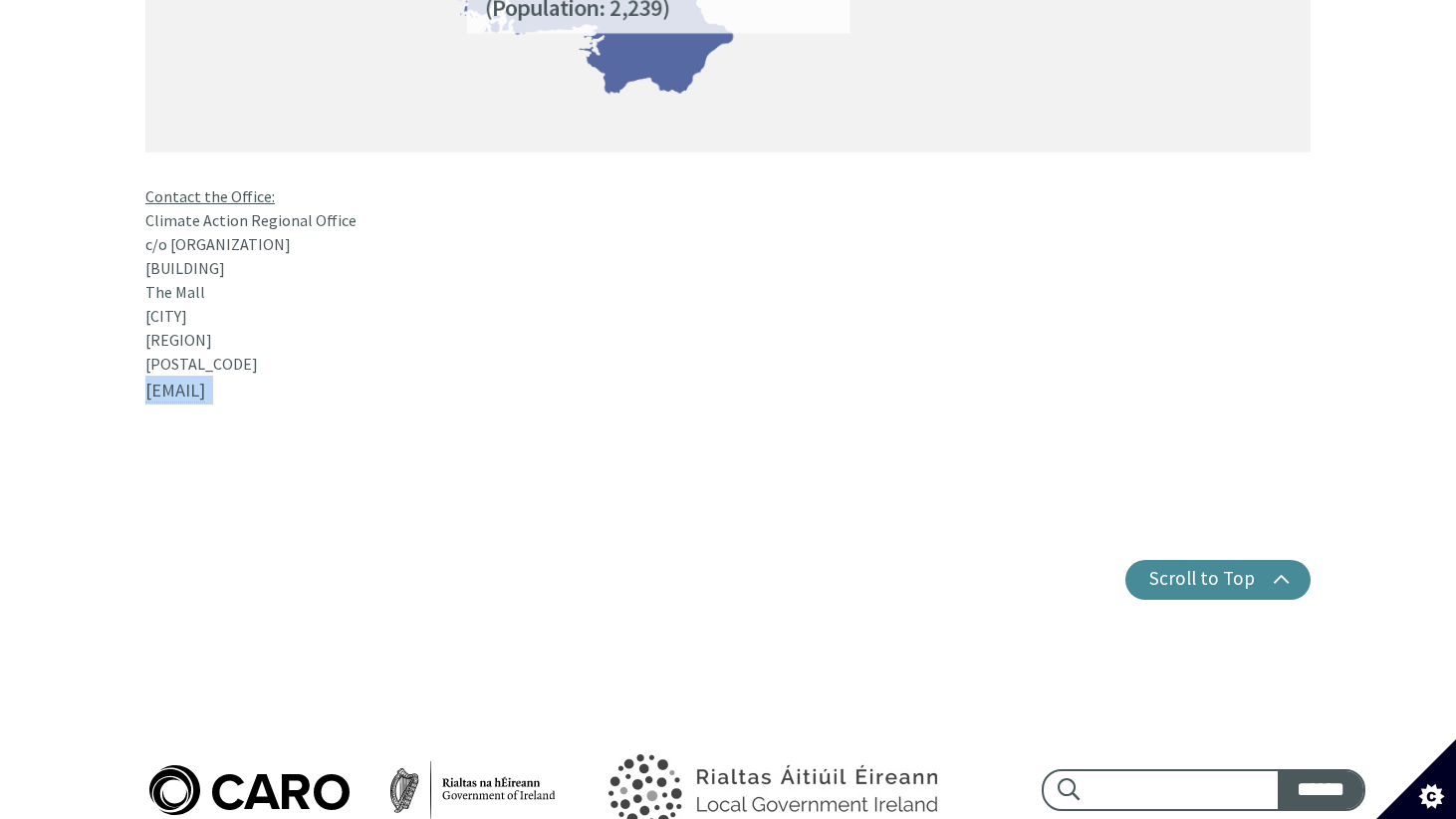 drag, startPoint x: 302, startPoint y: 344, endPoint x: 142, endPoint y: 349, distance: 160.07811 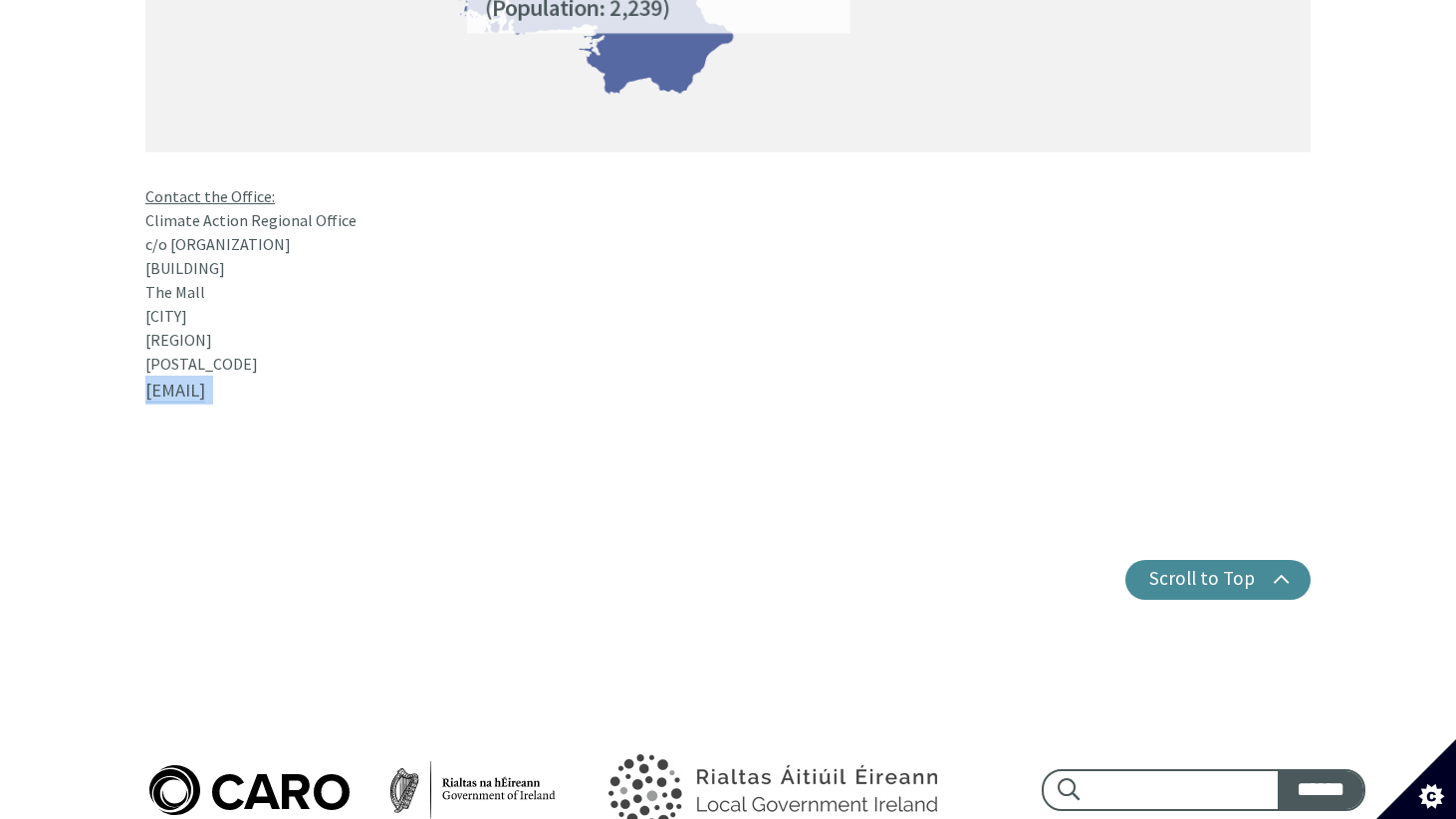 copy on "[EMAIL]" 